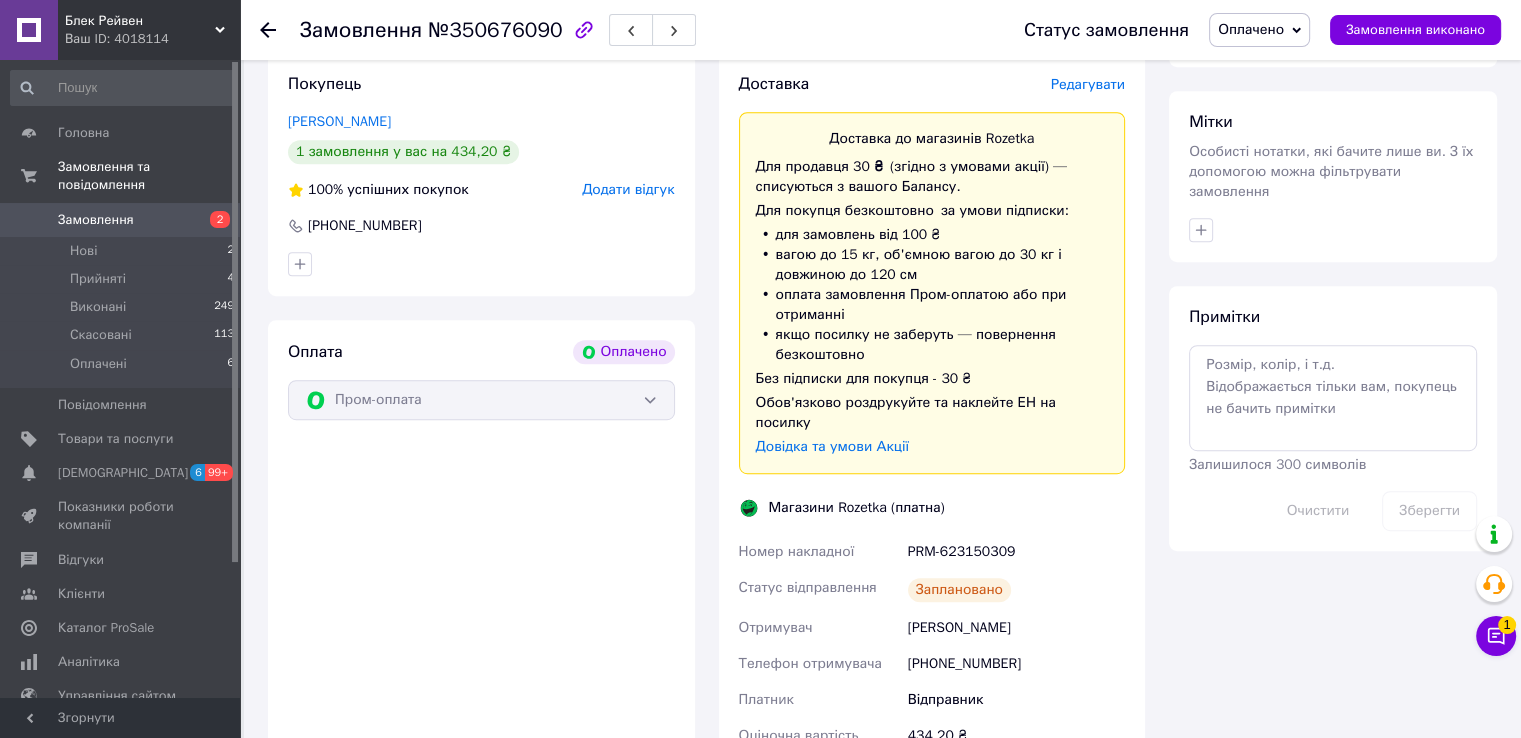scroll, scrollTop: 1000, scrollLeft: 0, axis: vertical 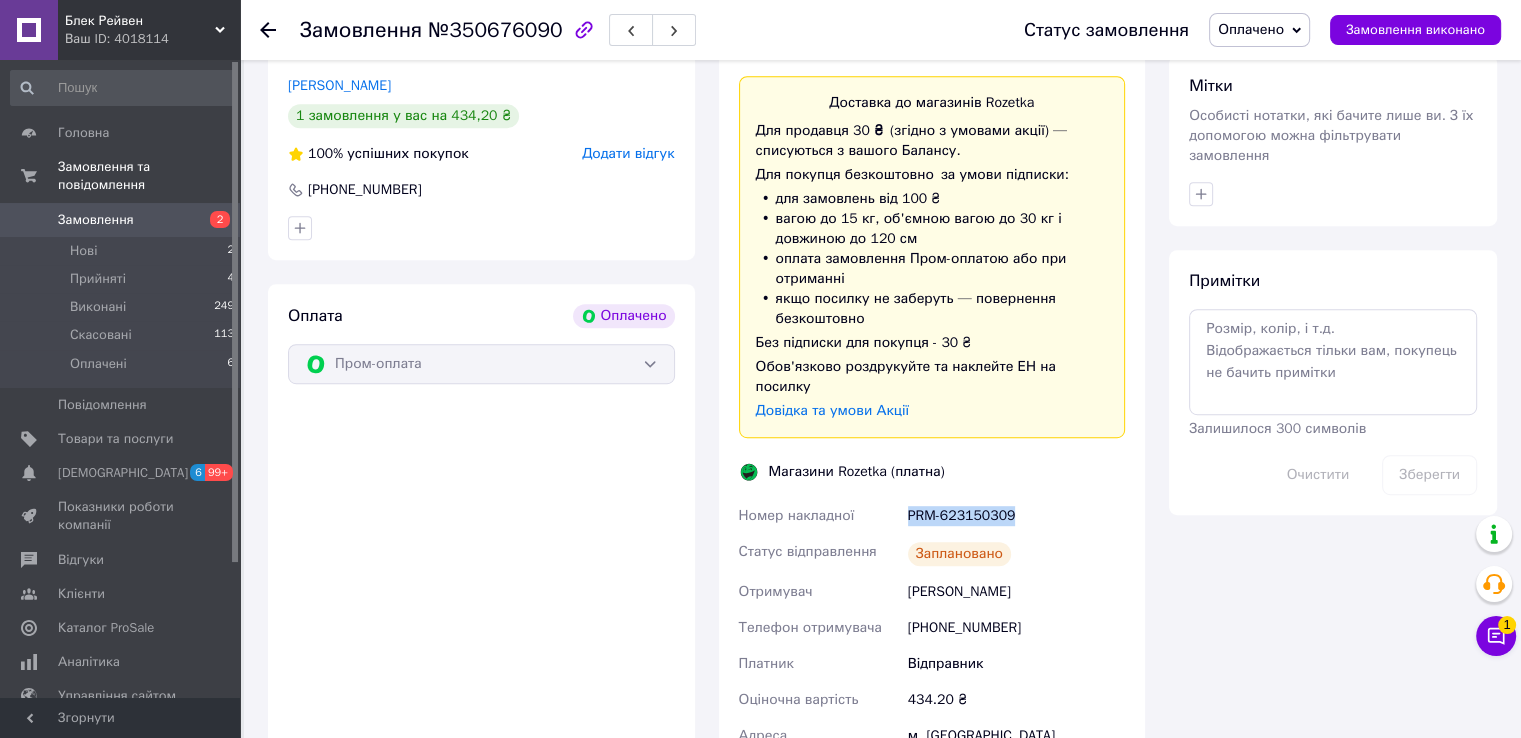 drag, startPoint x: 1038, startPoint y: 453, endPoint x: 907, endPoint y: 457, distance: 131.06105 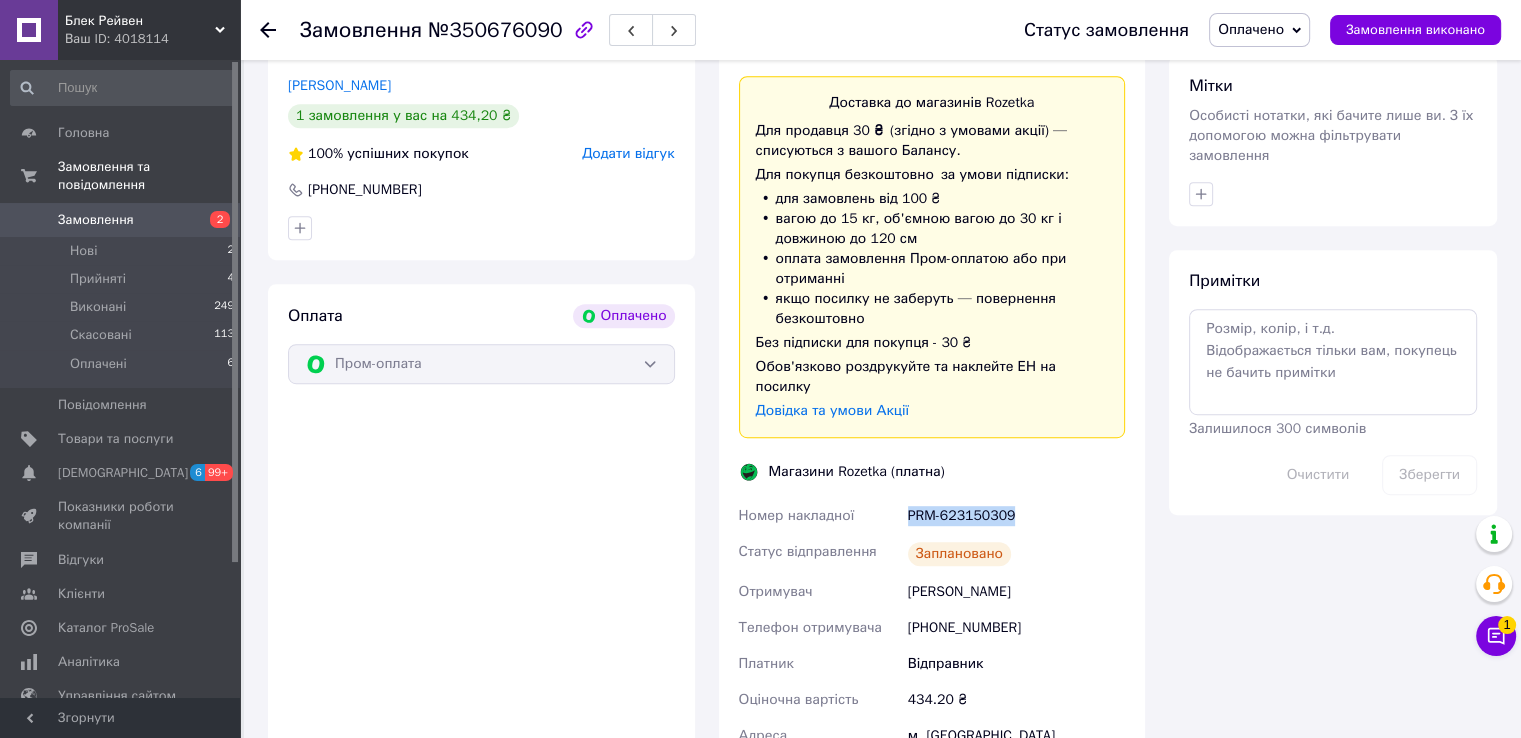 click on "PRM-623150309" at bounding box center (1016, 516) 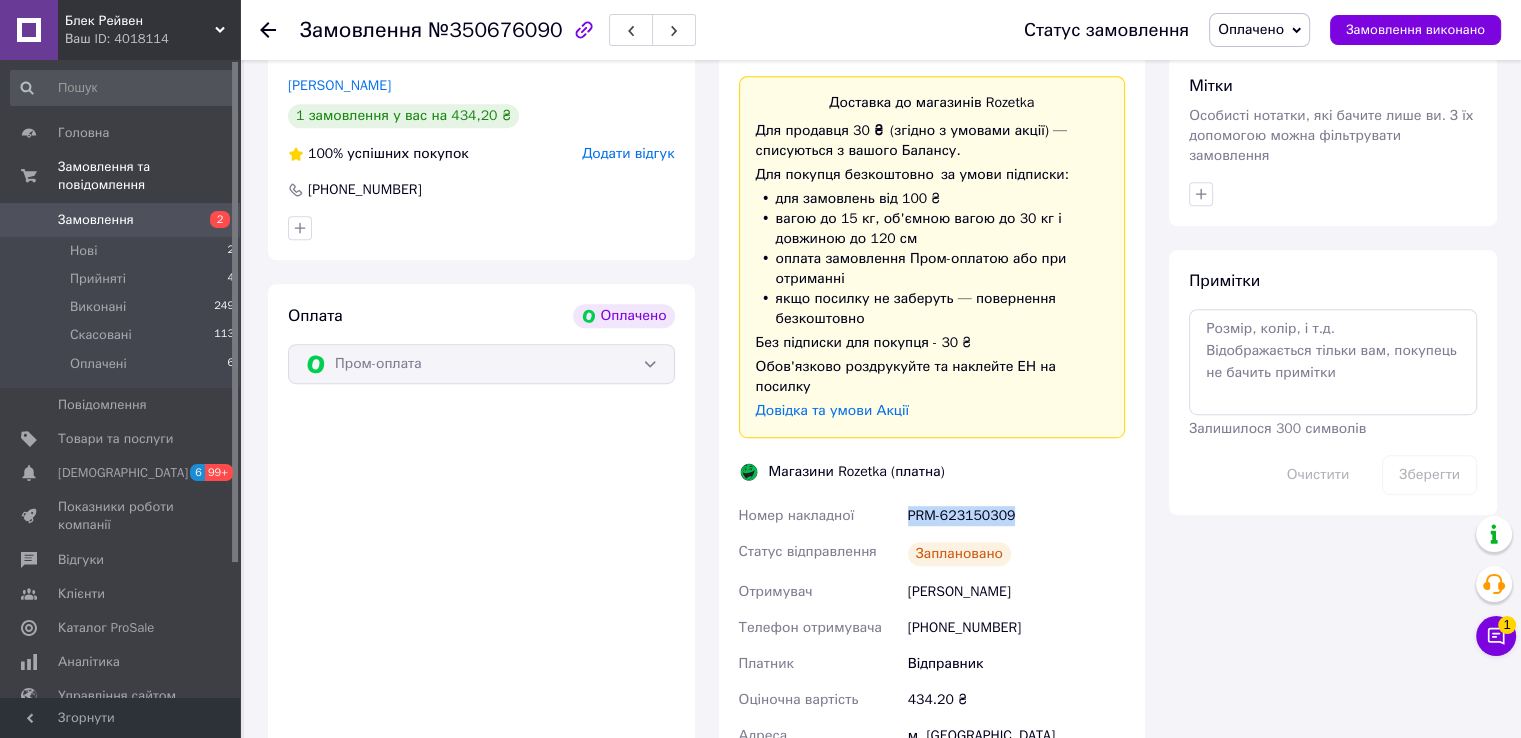 copy on "PRM-623150309" 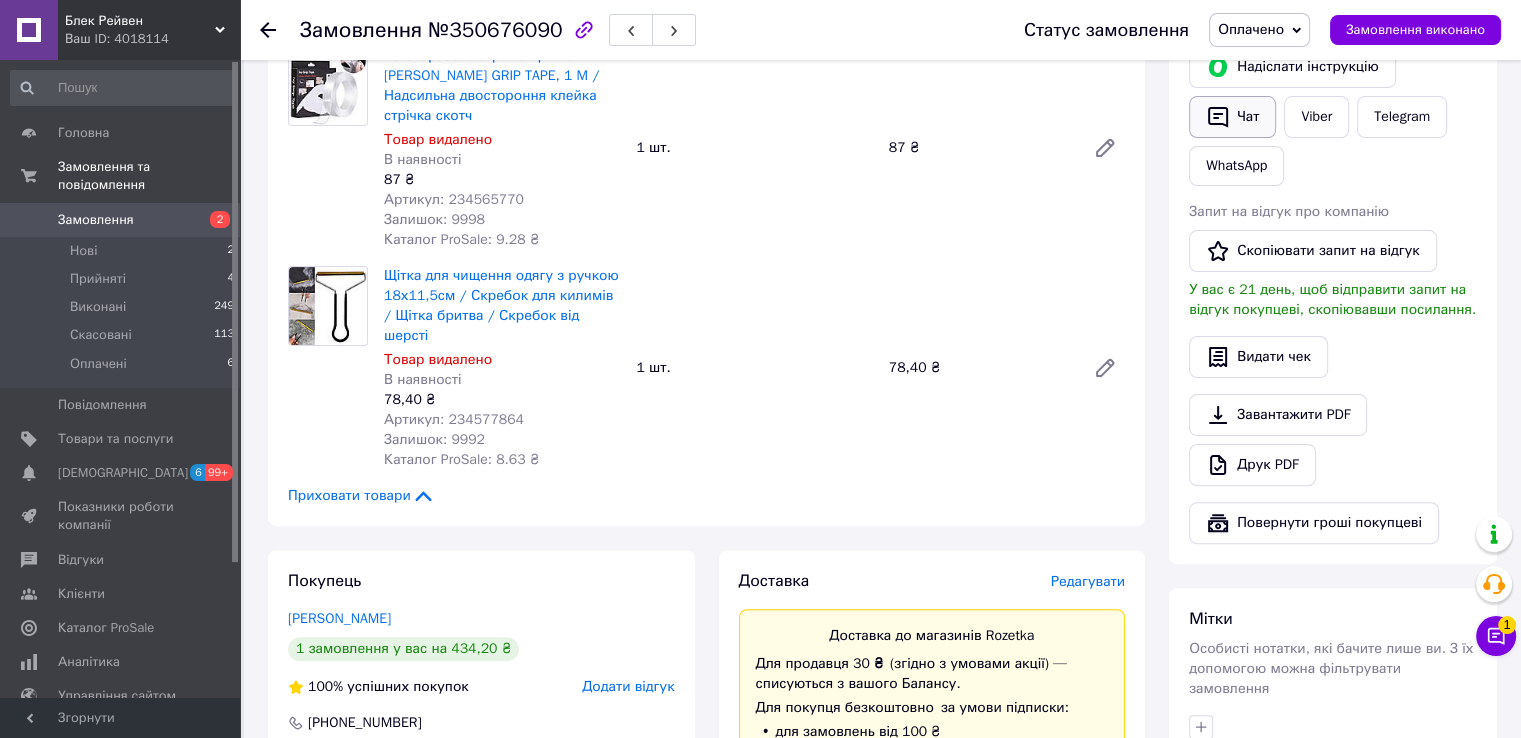 scroll, scrollTop: 276, scrollLeft: 0, axis: vertical 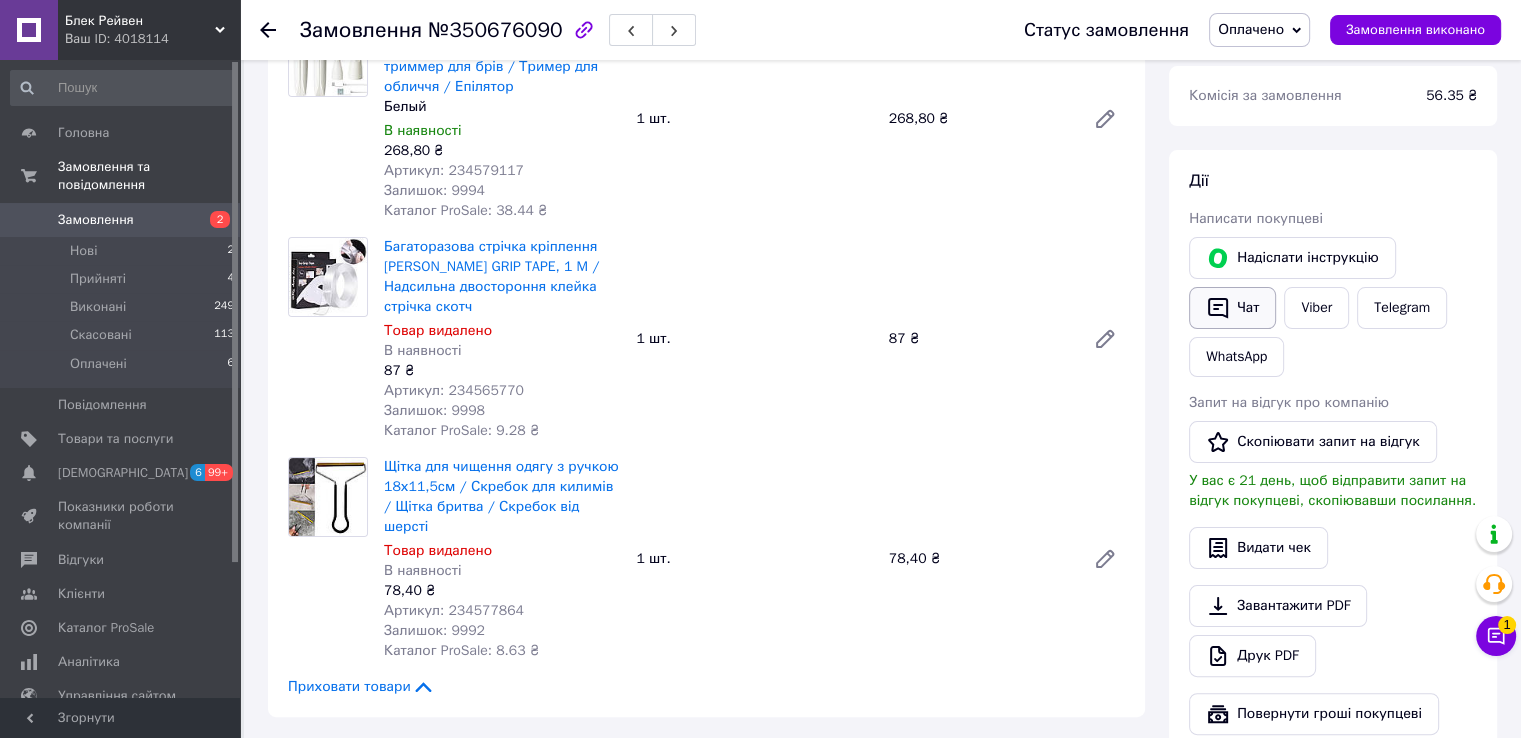 click on "Чат" at bounding box center [1232, 308] 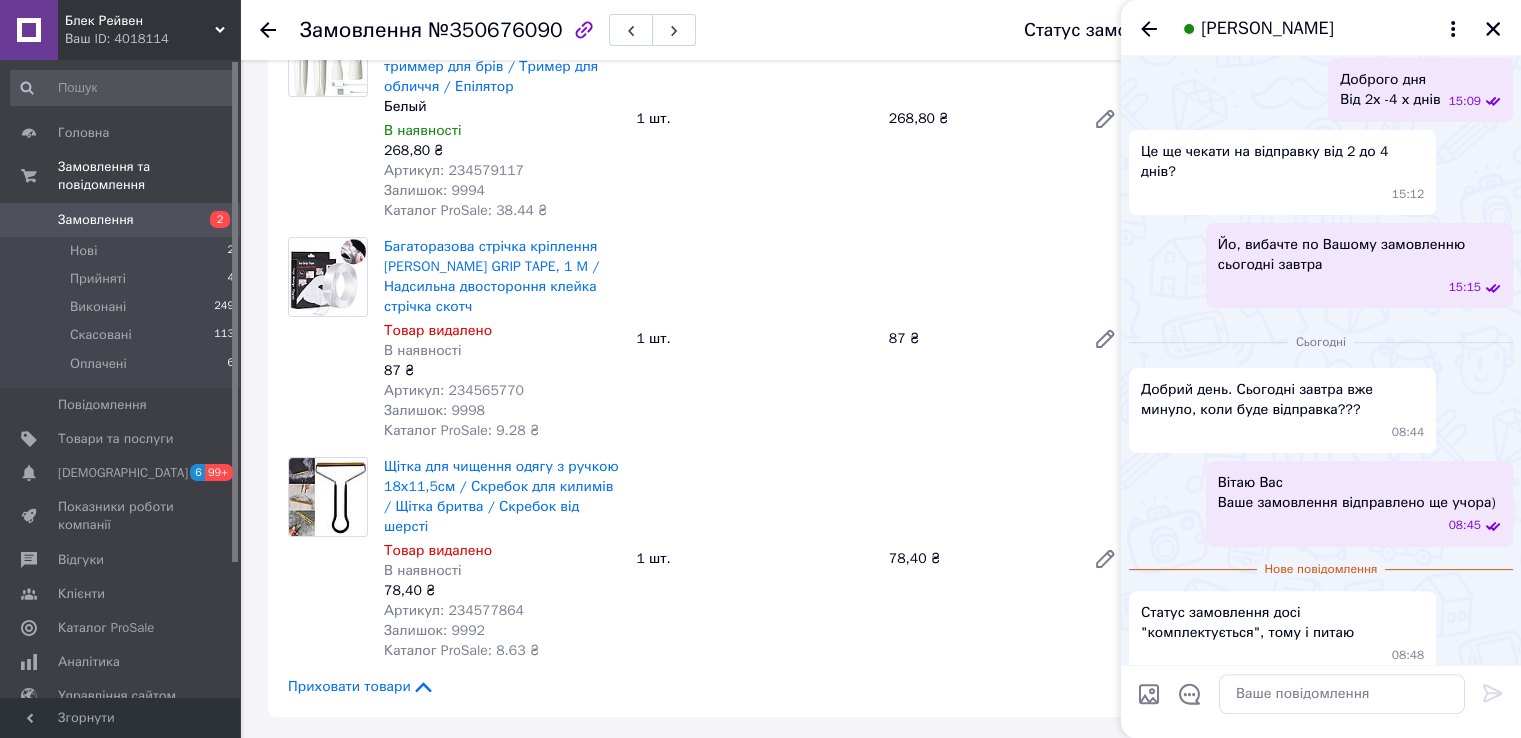 scroll, scrollTop: 0, scrollLeft: 0, axis: both 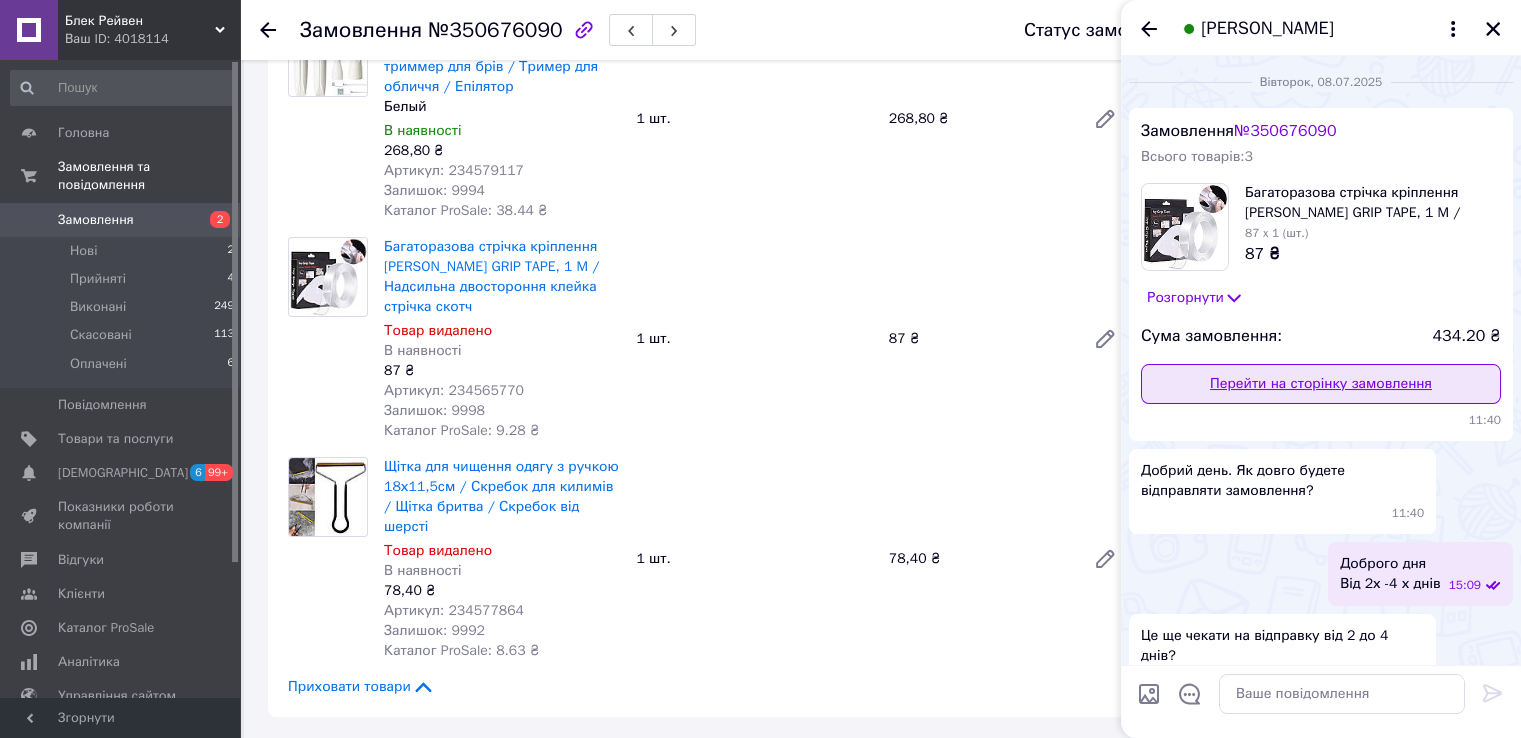 click on "Перейти на сторінку замовлення" at bounding box center (1321, 384) 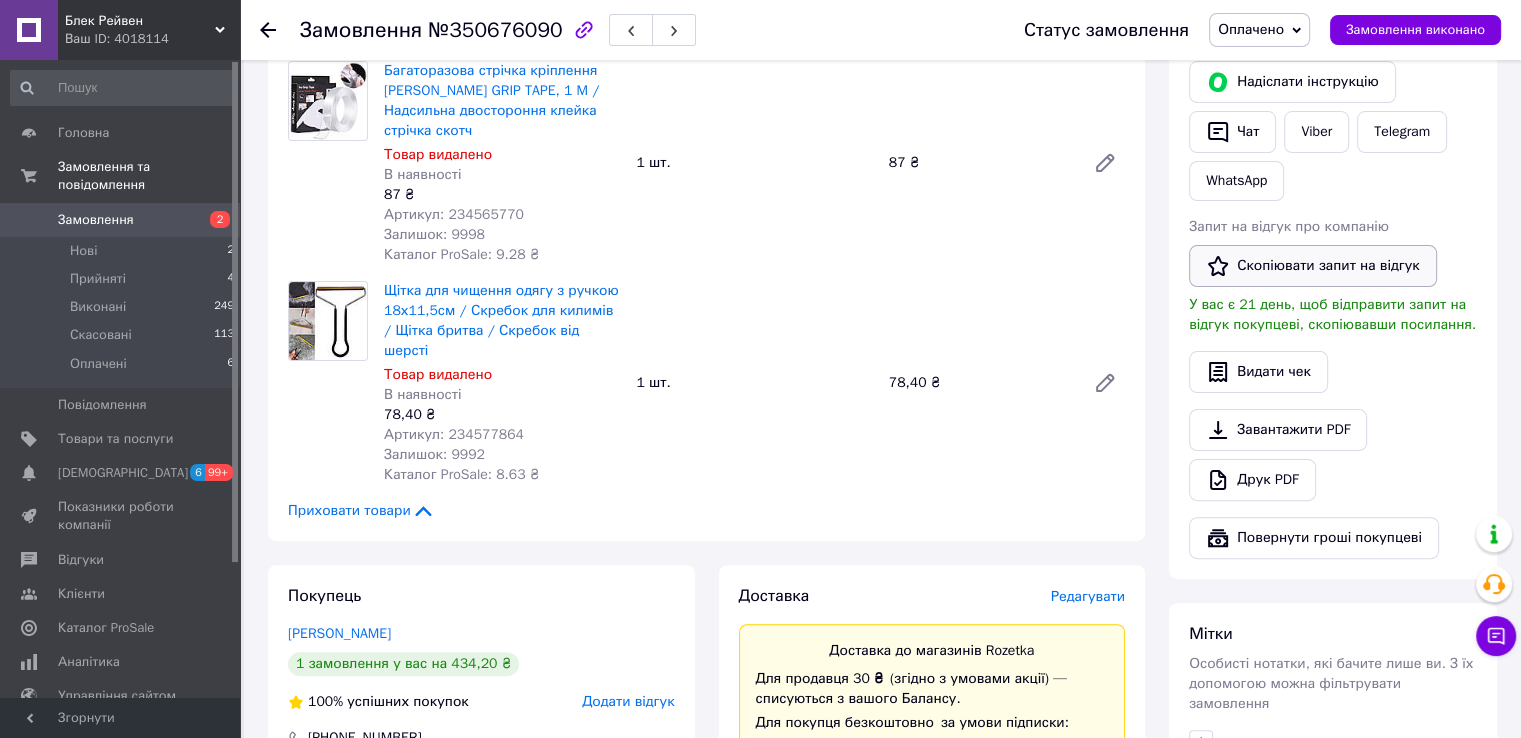 scroll, scrollTop: 300, scrollLeft: 0, axis: vertical 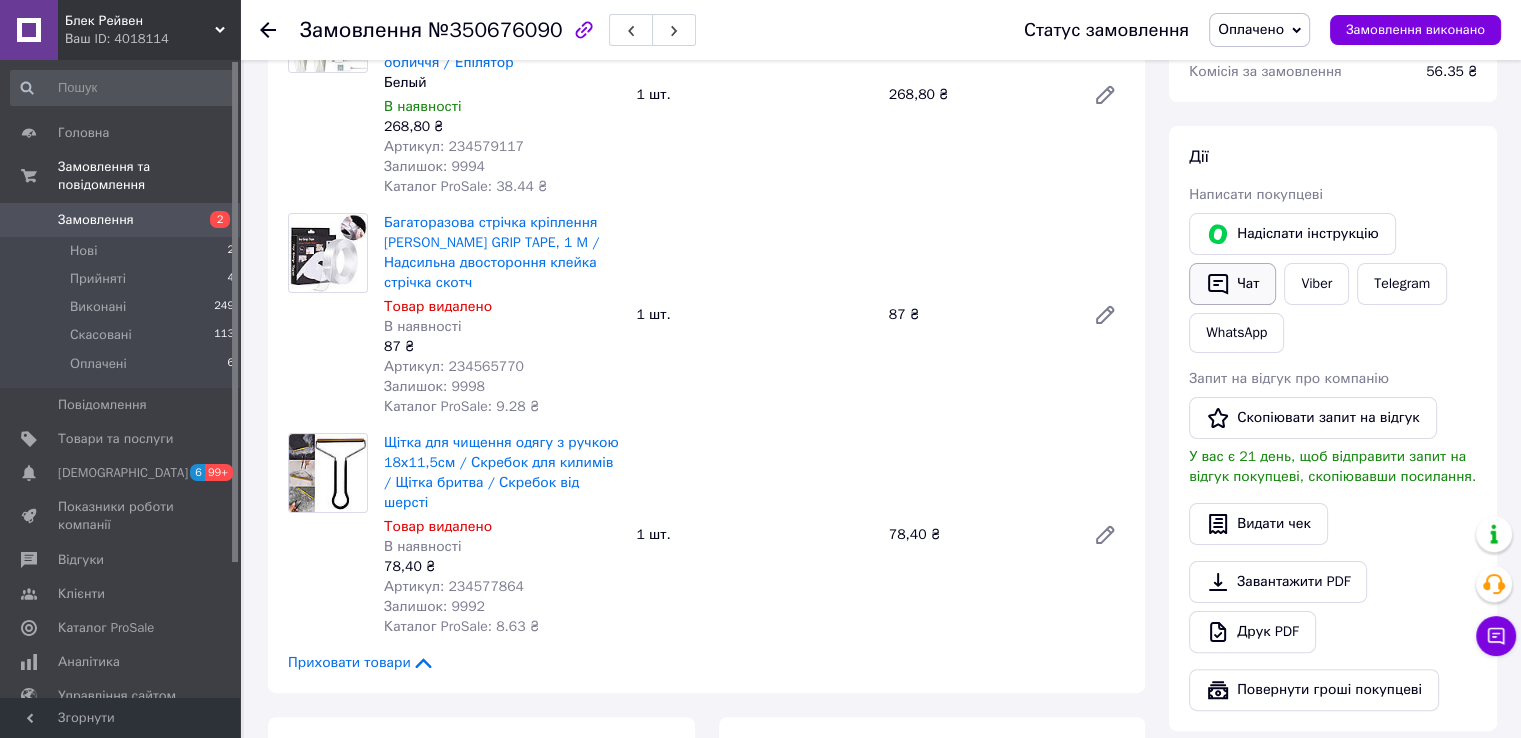 click on "Чат" at bounding box center [1232, 284] 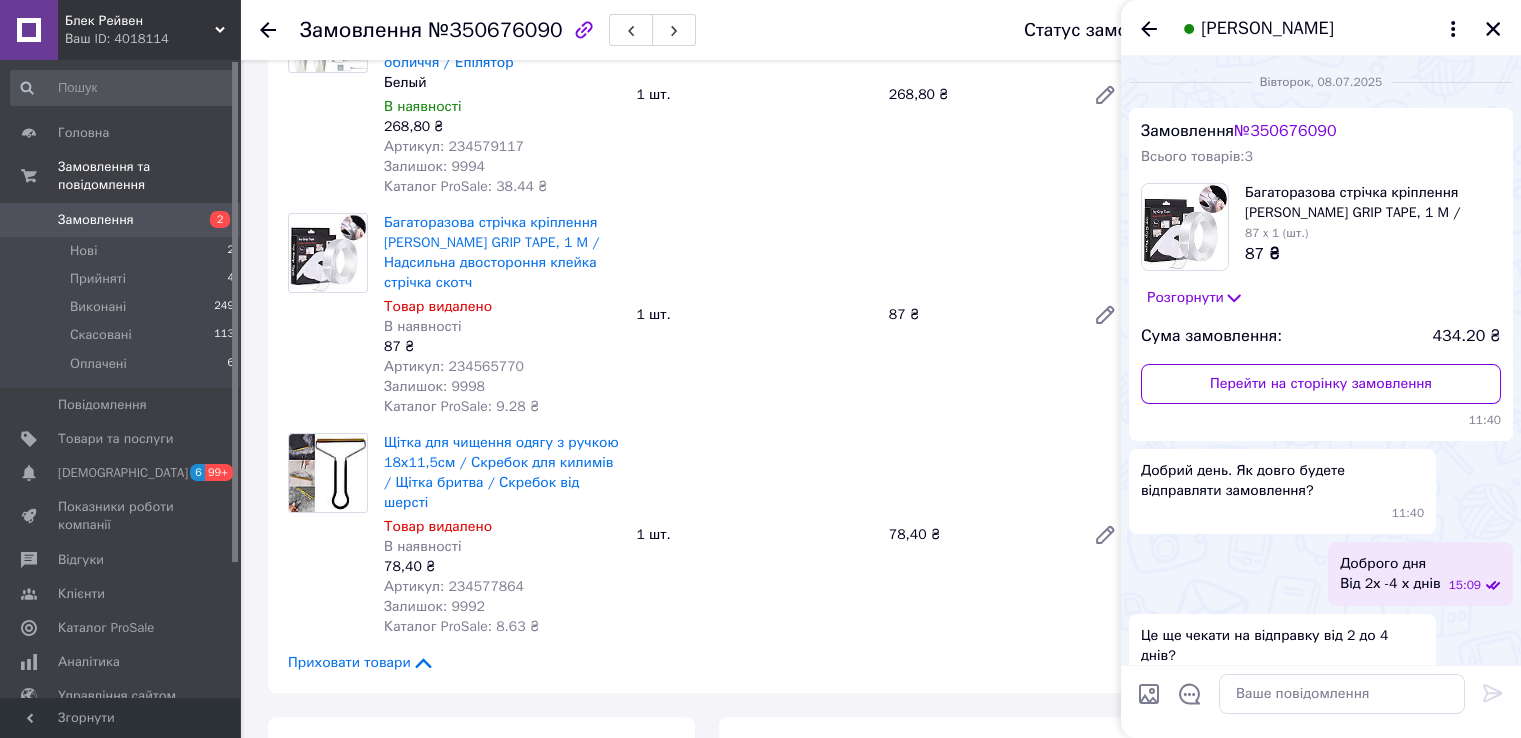 scroll, scrollTop: 447, scrollLeft: 0, axis: vertical 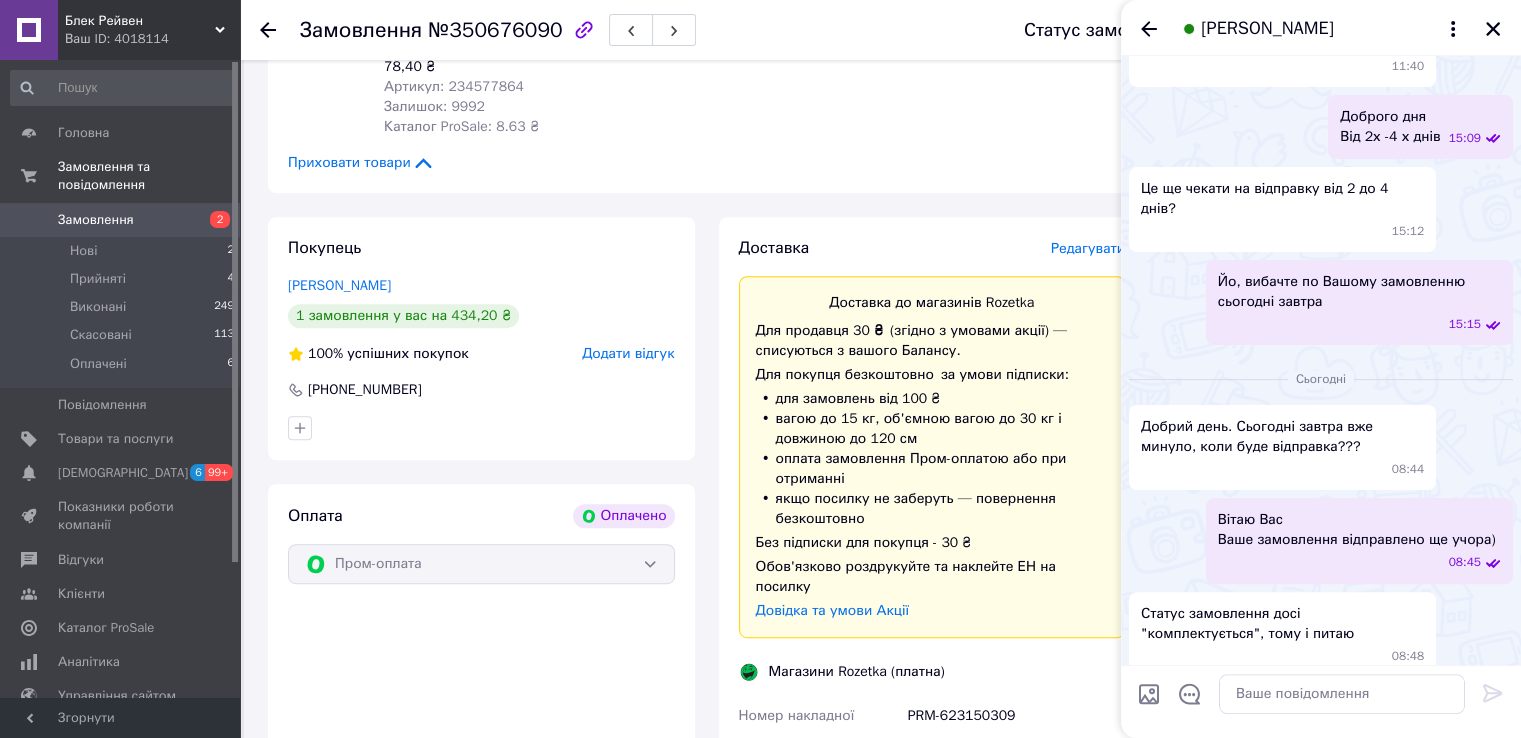 click at bounding box center [1149, 694] 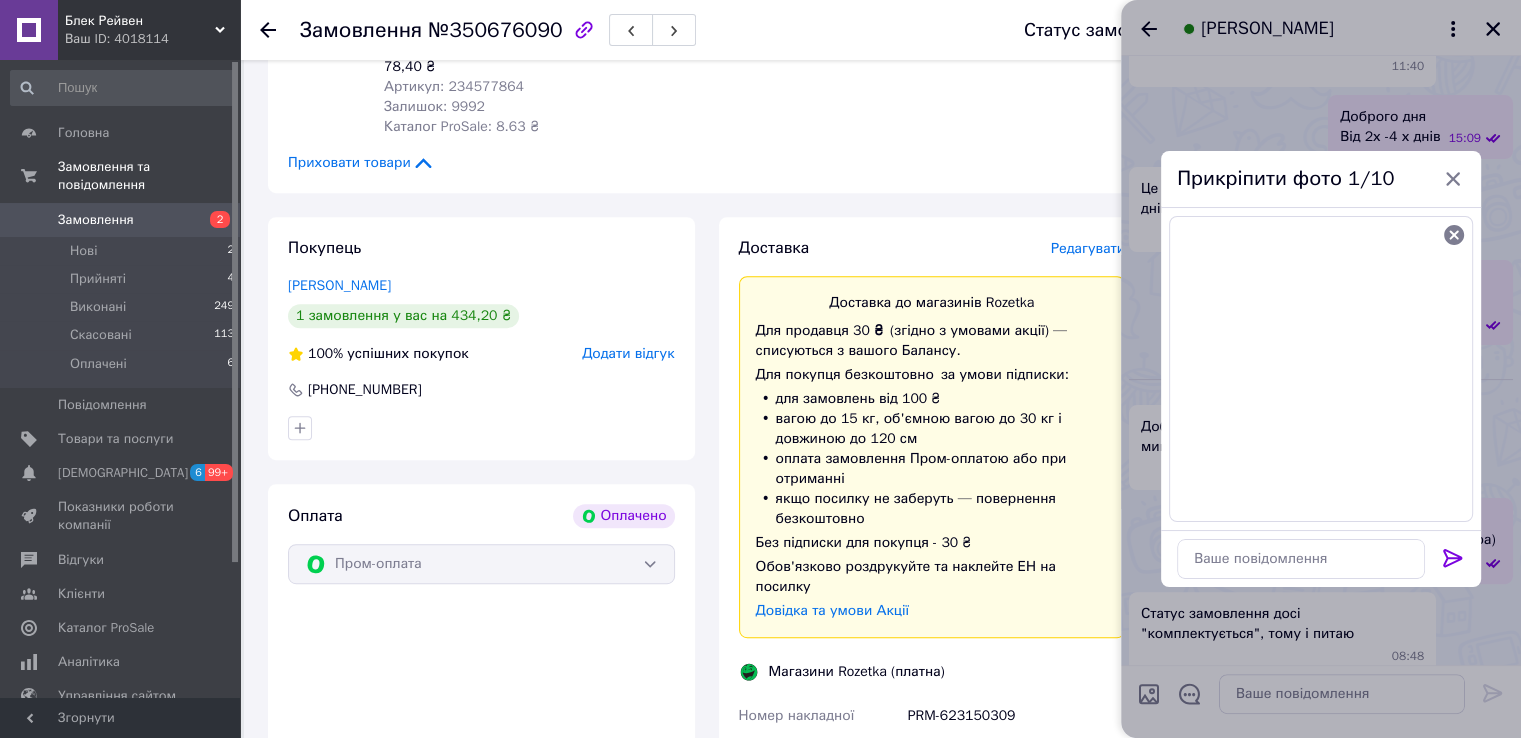 click 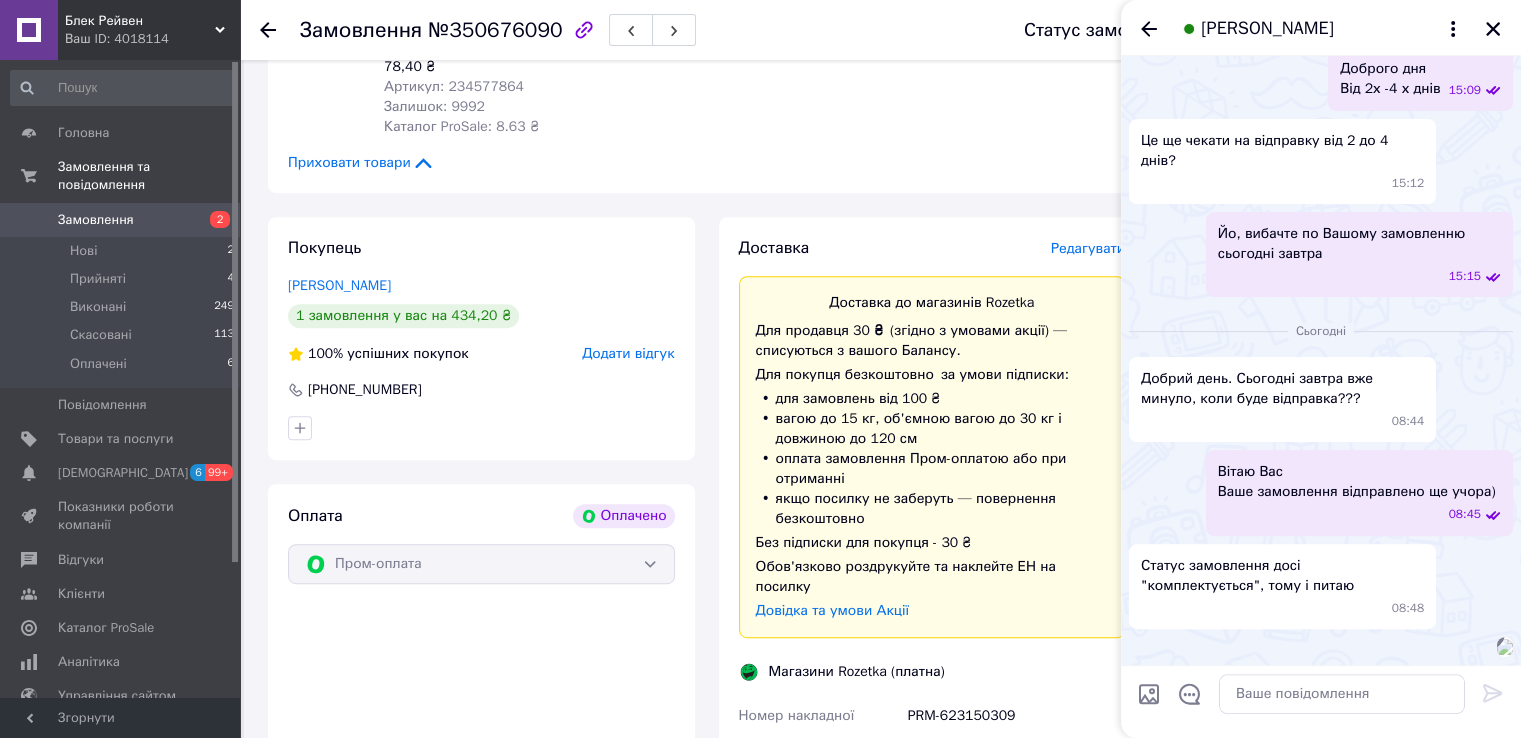 scroll, scrollTop: 630, scrollLeft: 0, axis: vertical 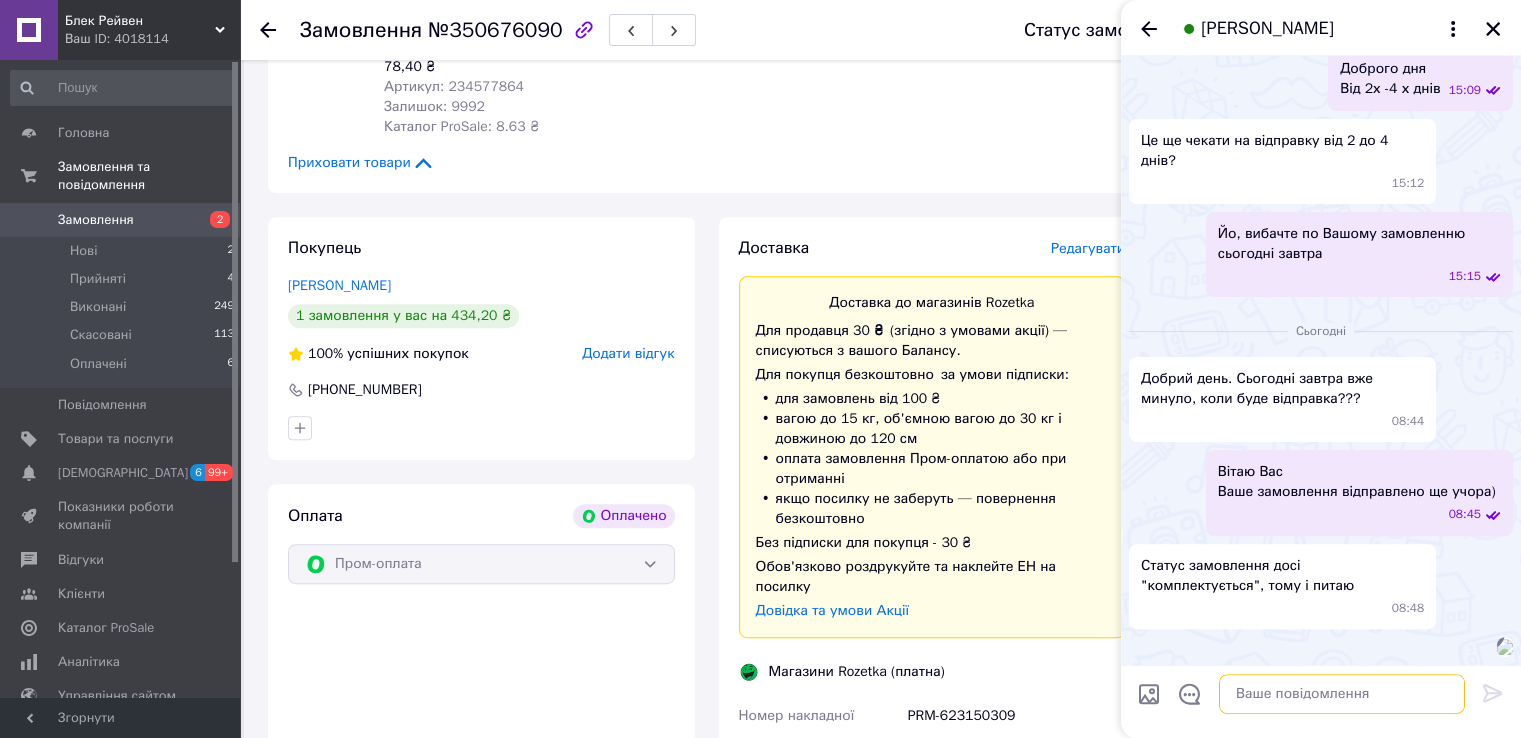click at bounding box center (1342, 694) 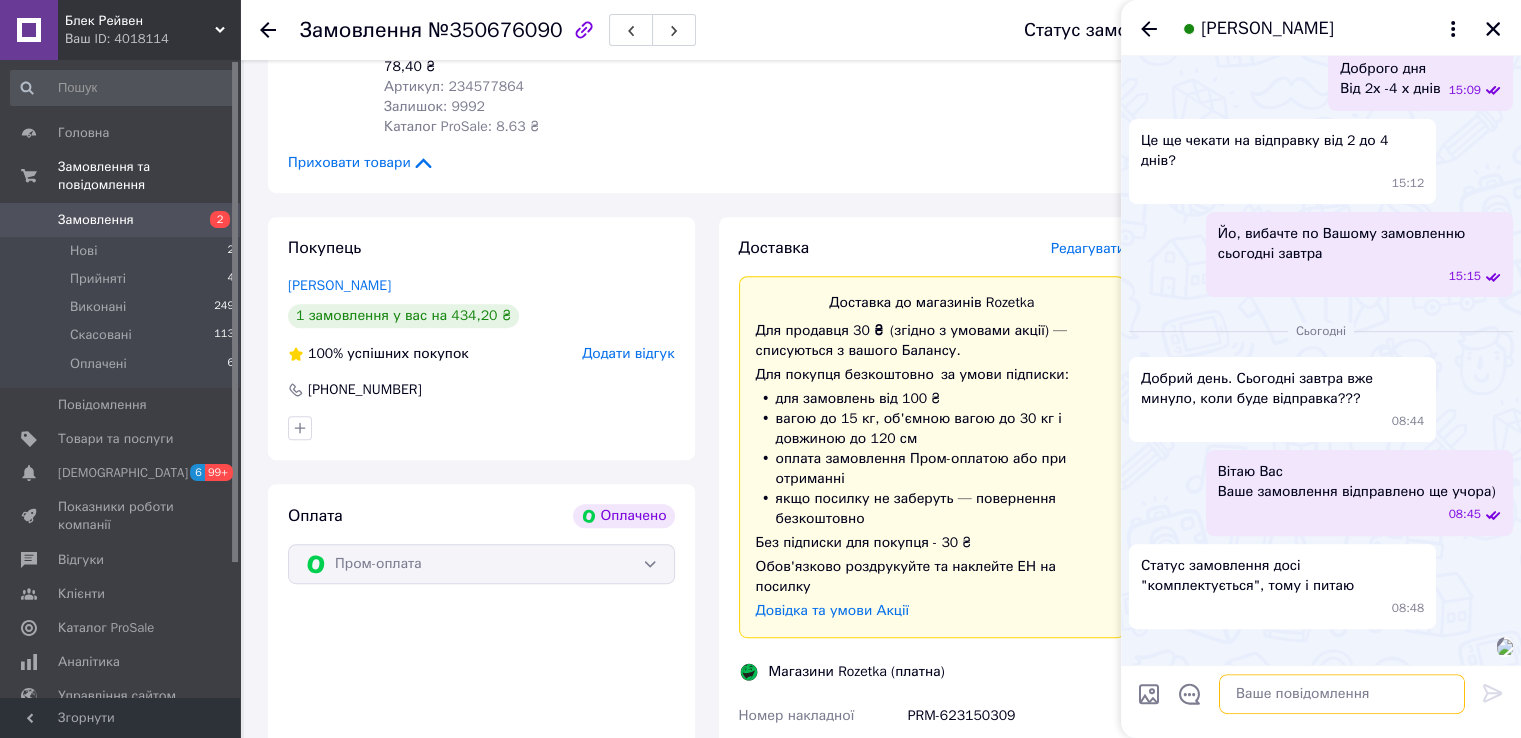 scroll, scrollTop: 630, scrollLeft: 0, axis: vertical 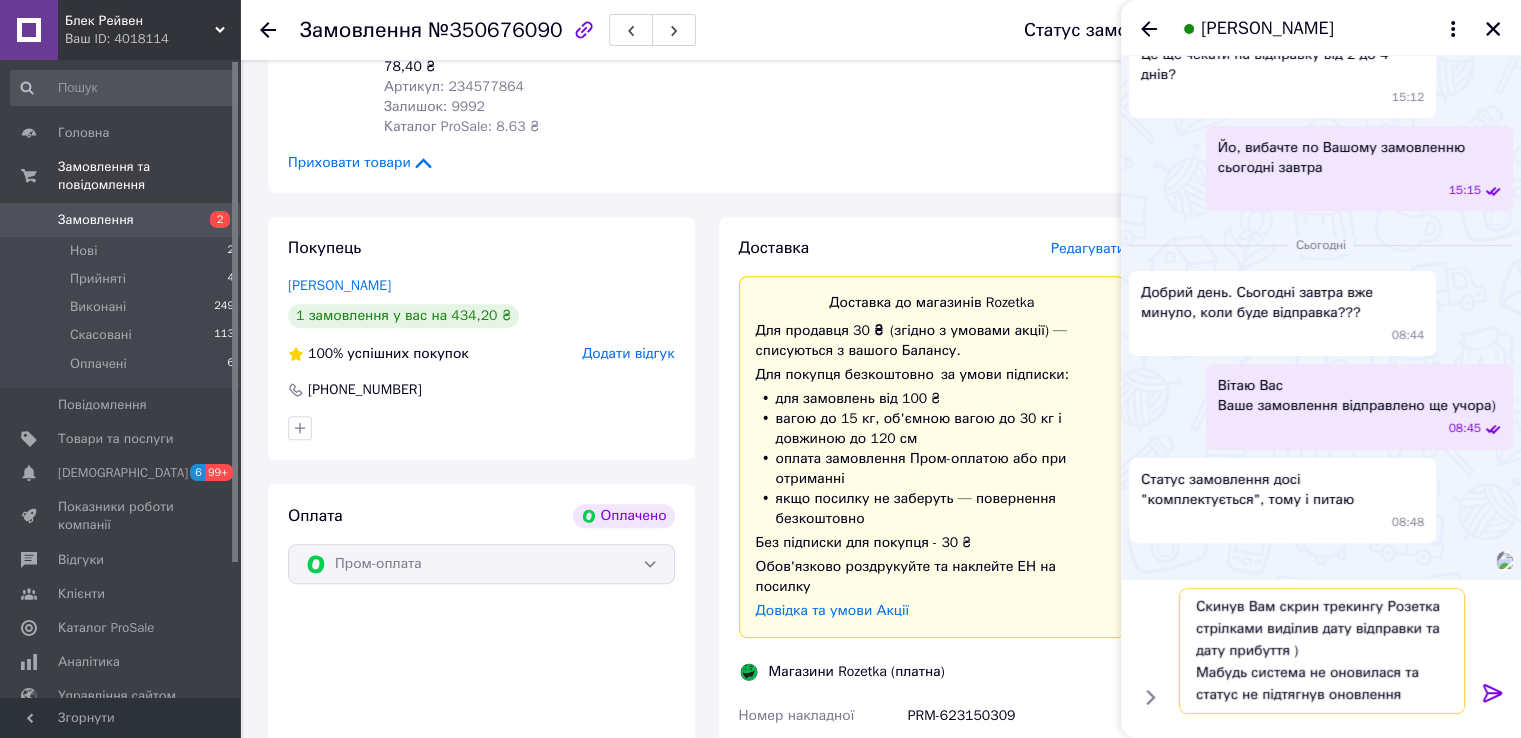 type on "Скинув Вам скрин трекингу Розетка стрілками виділив дату відправки та дату прибуття )
Мабудь система не оновилася та статус не підтягнув оновлення" 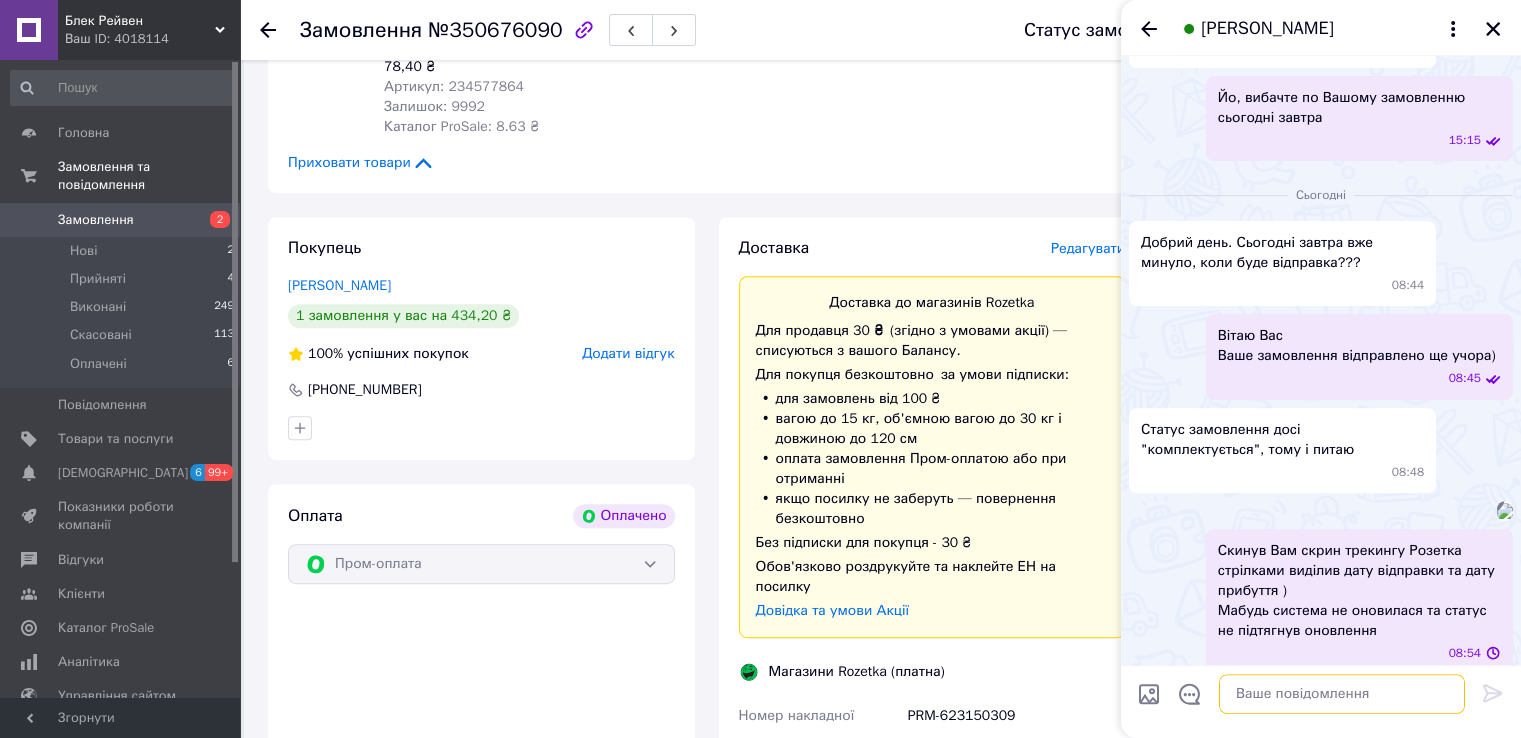 scroll, scrollTop: 0, scrollLeft: 0, axis: both 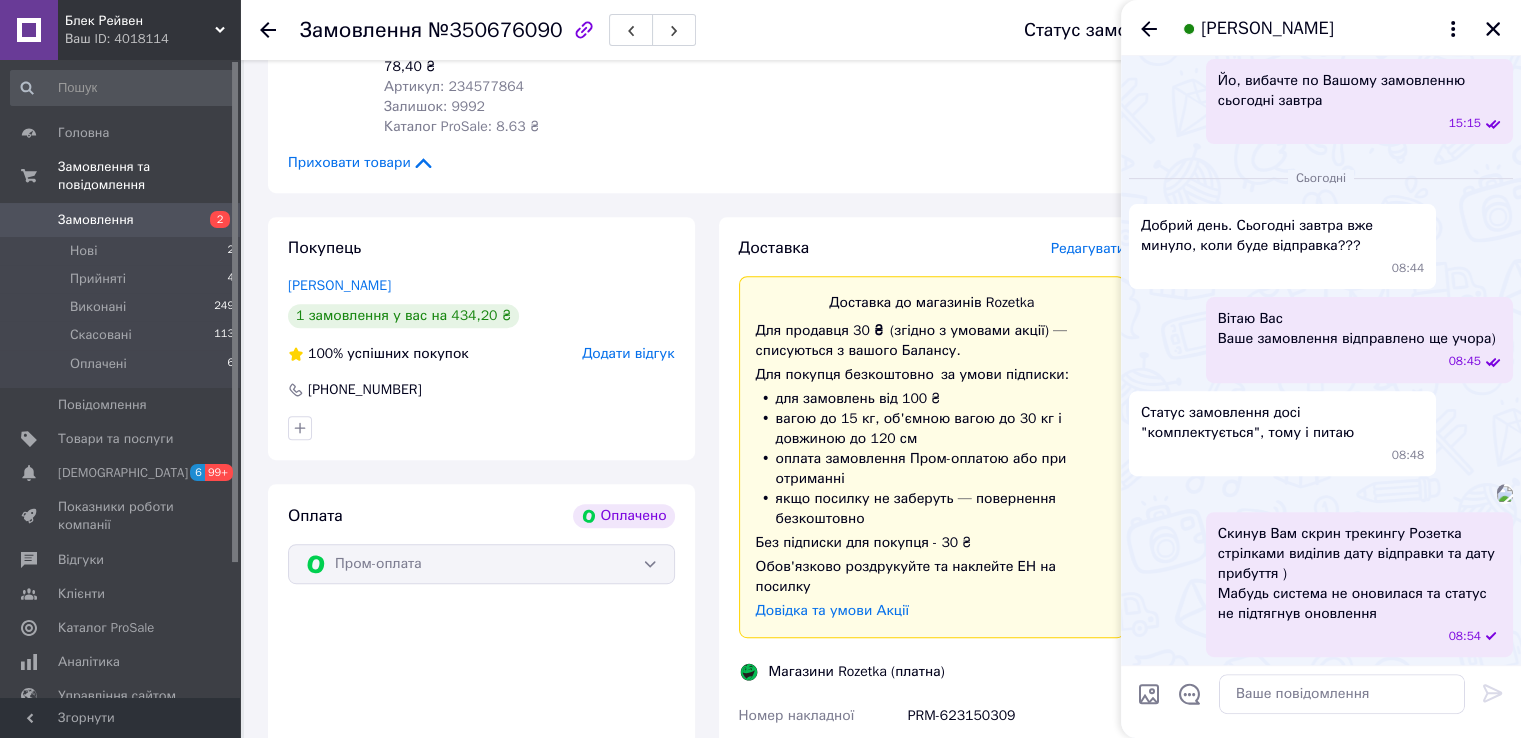 click at bounding box center [1505, 494] 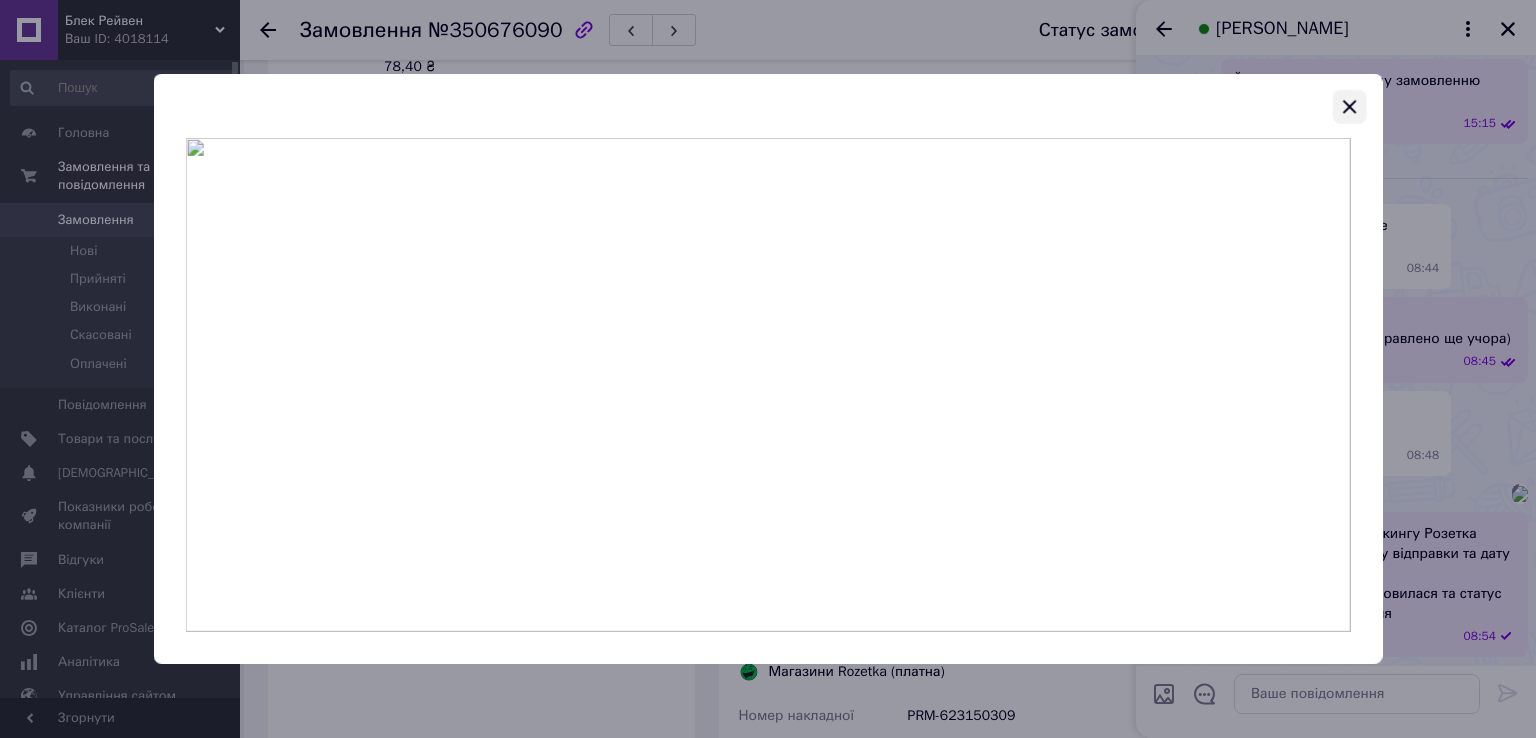click 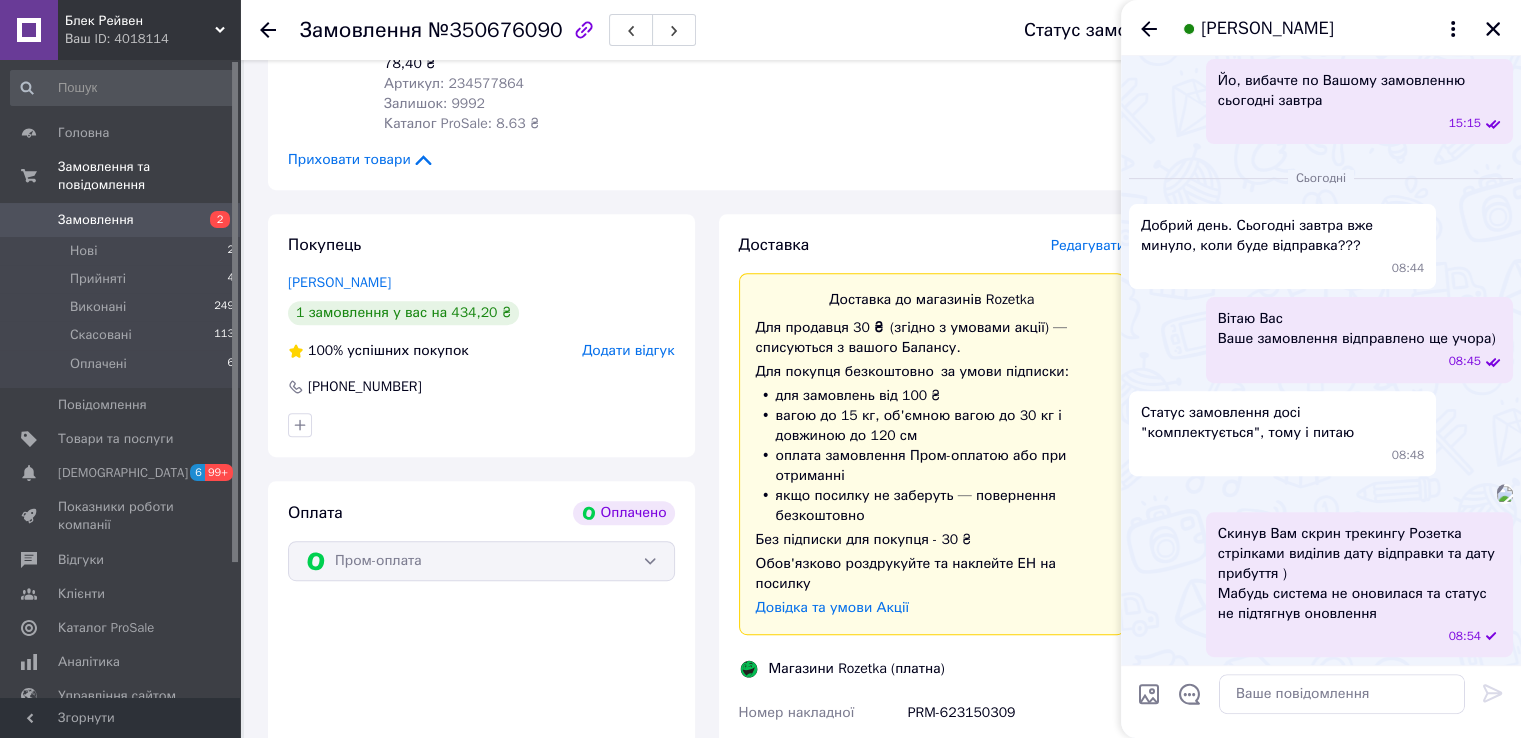 scroll, scrollTop: 800, scrollLeft: 0, axis: vertical 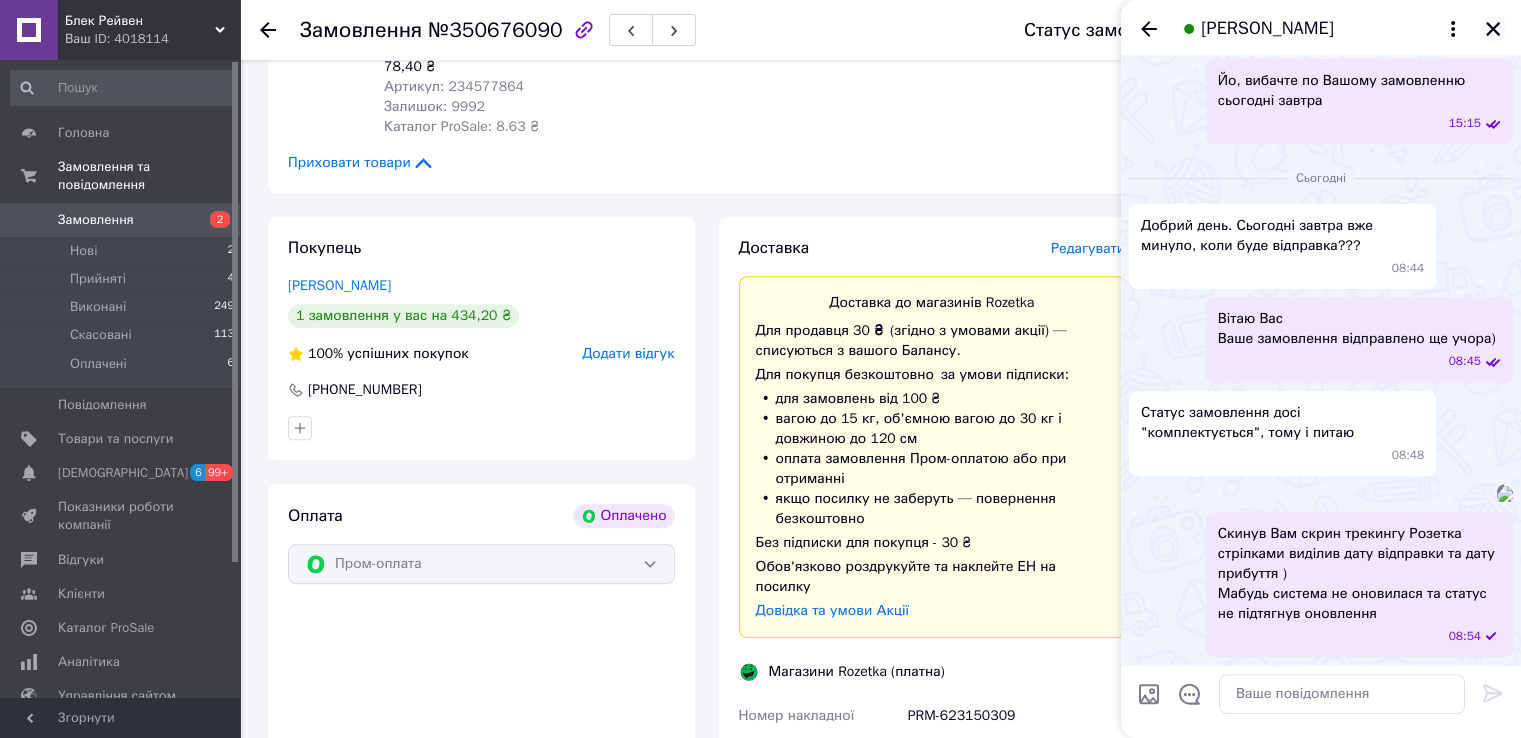 click 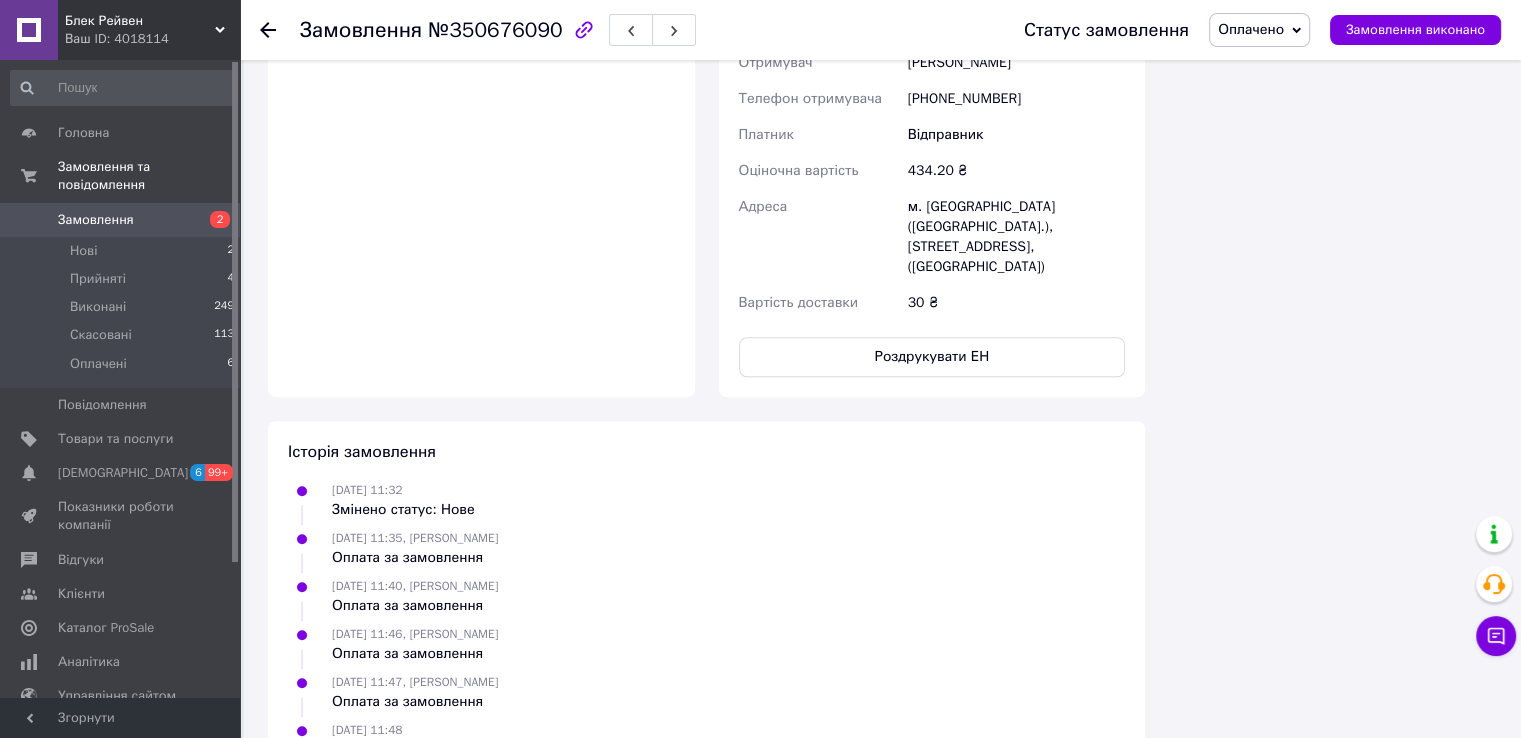 scroll, scrollTop: 1616, scrollLeft: 0, axis: vertical 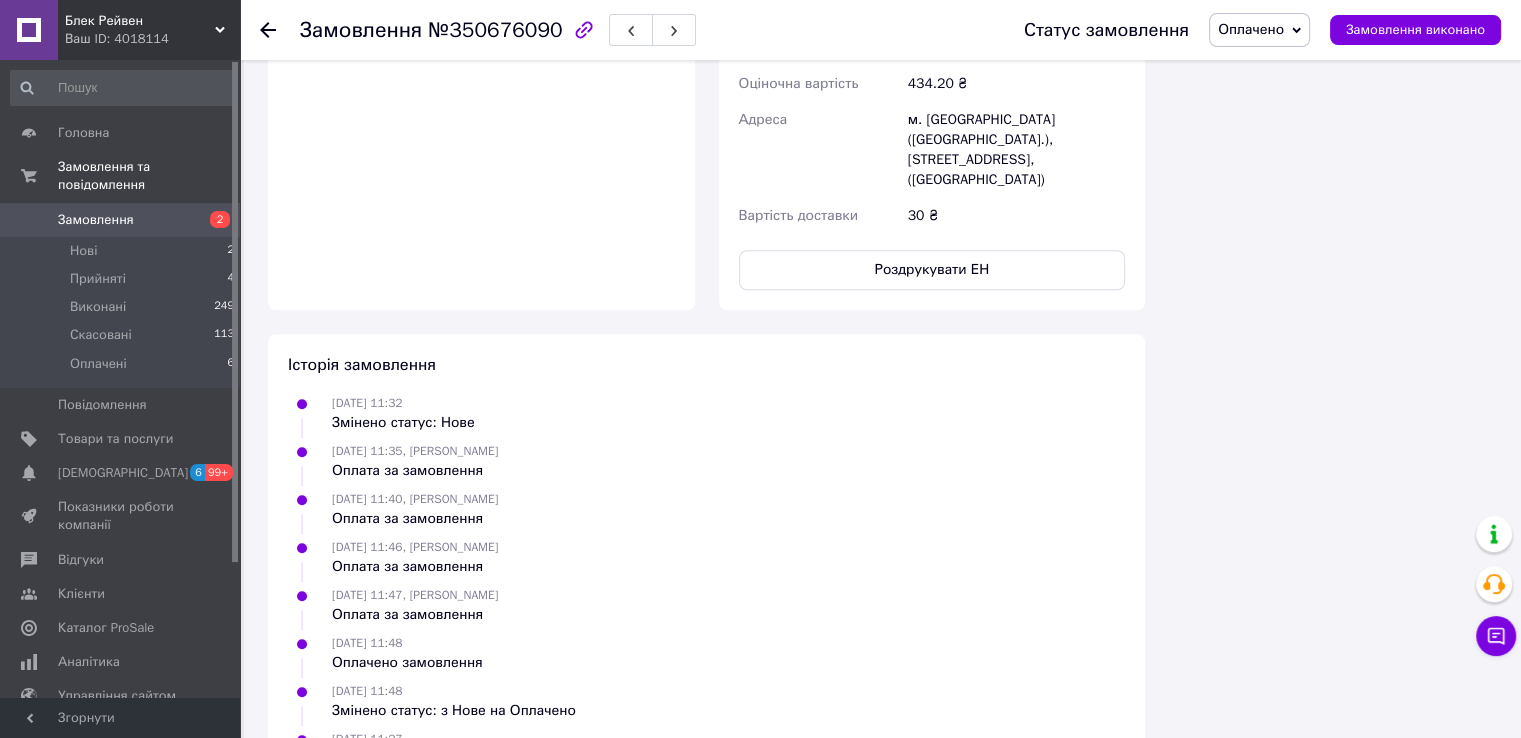click 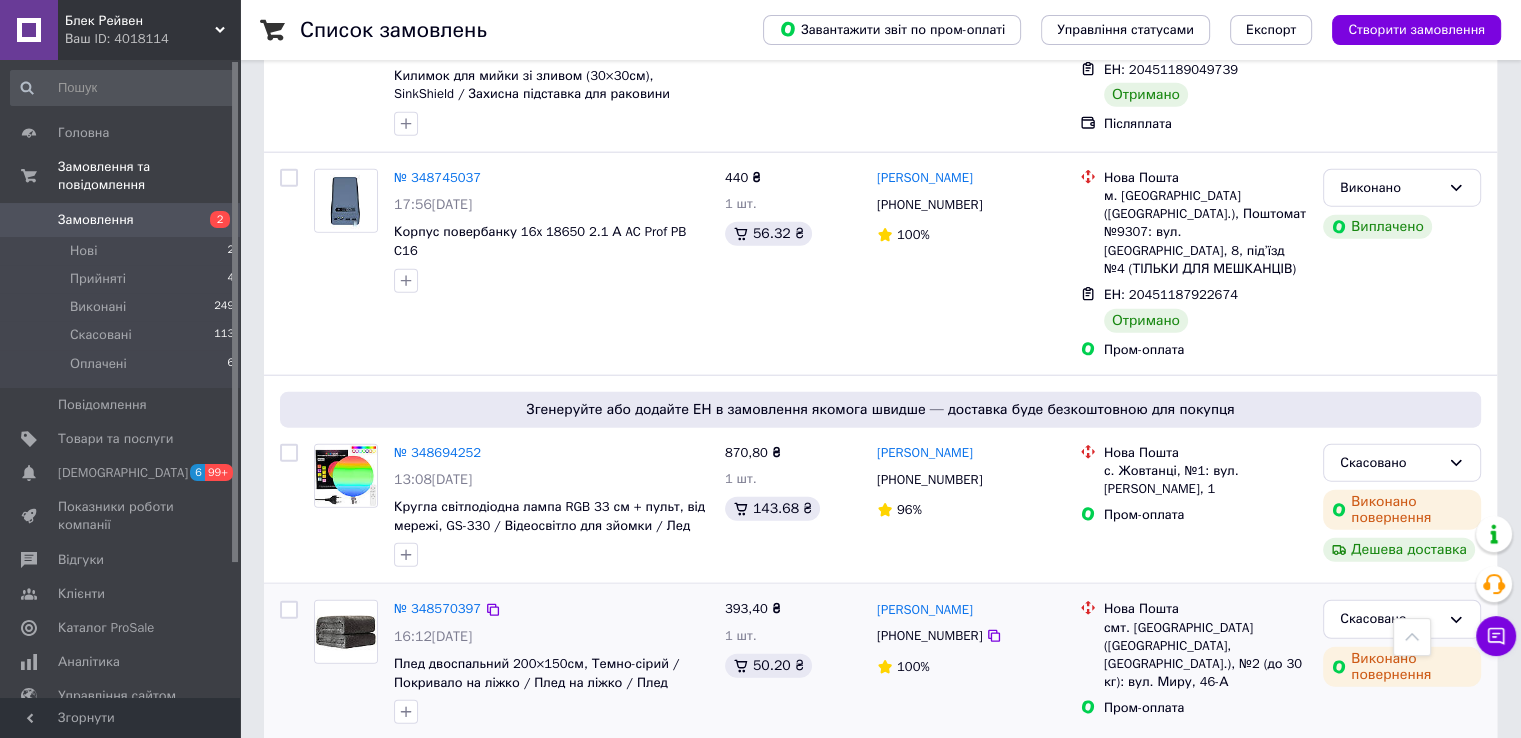 scroll, scrollTop: 4700, scrollLeft: 0, axis: vertical 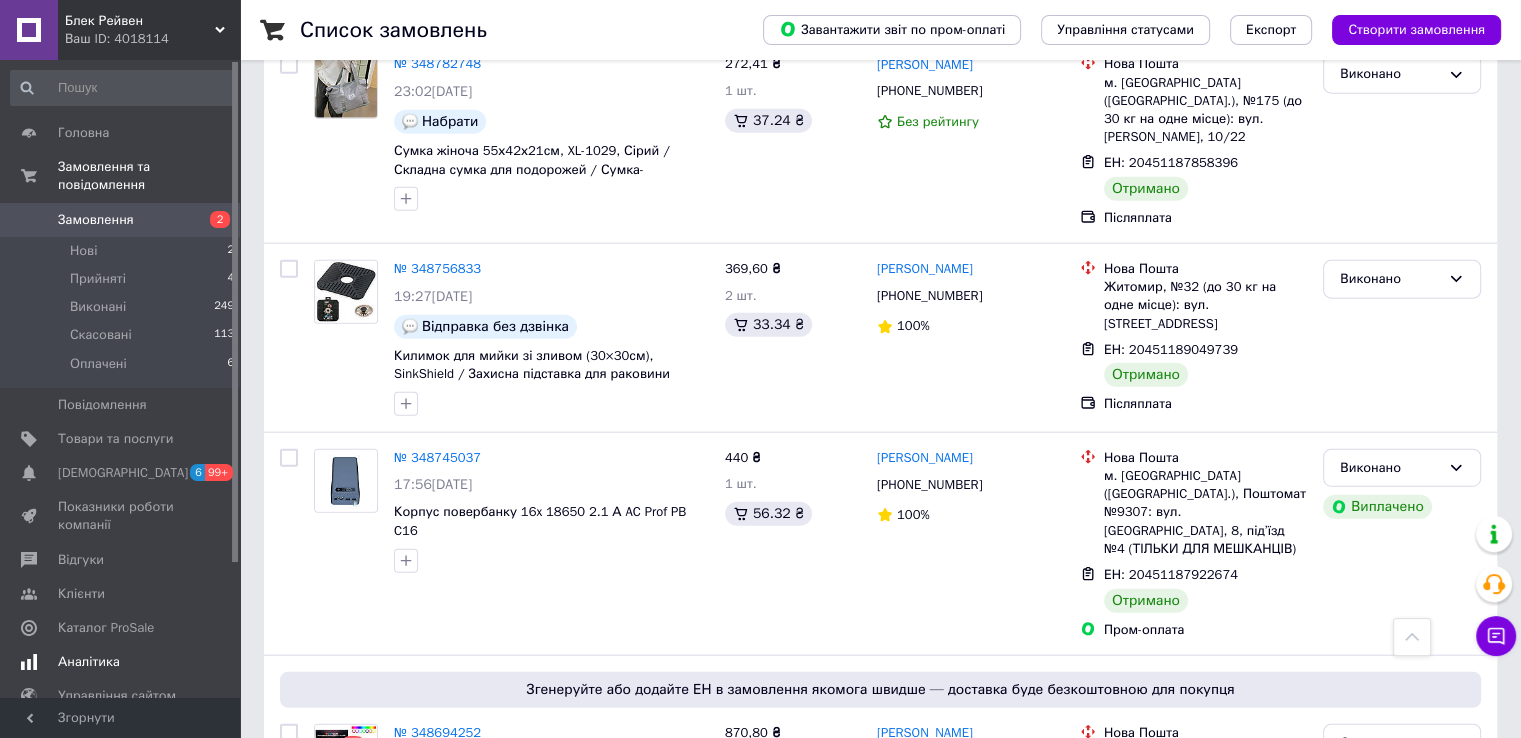 click on "Аналітика" at bounding box center [121, 662] 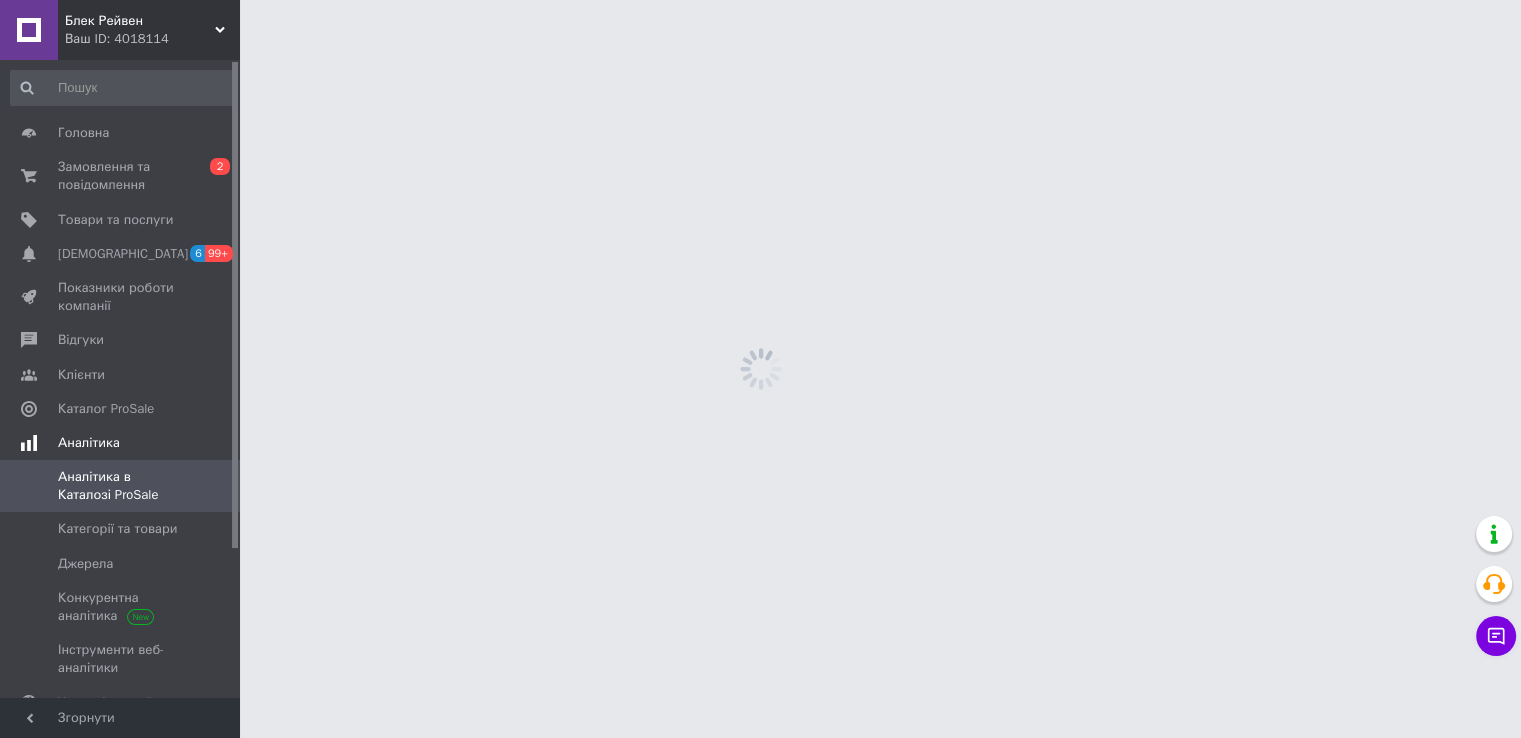 scroll, scrollTop: 0, scrollLeft: 0, axis: both 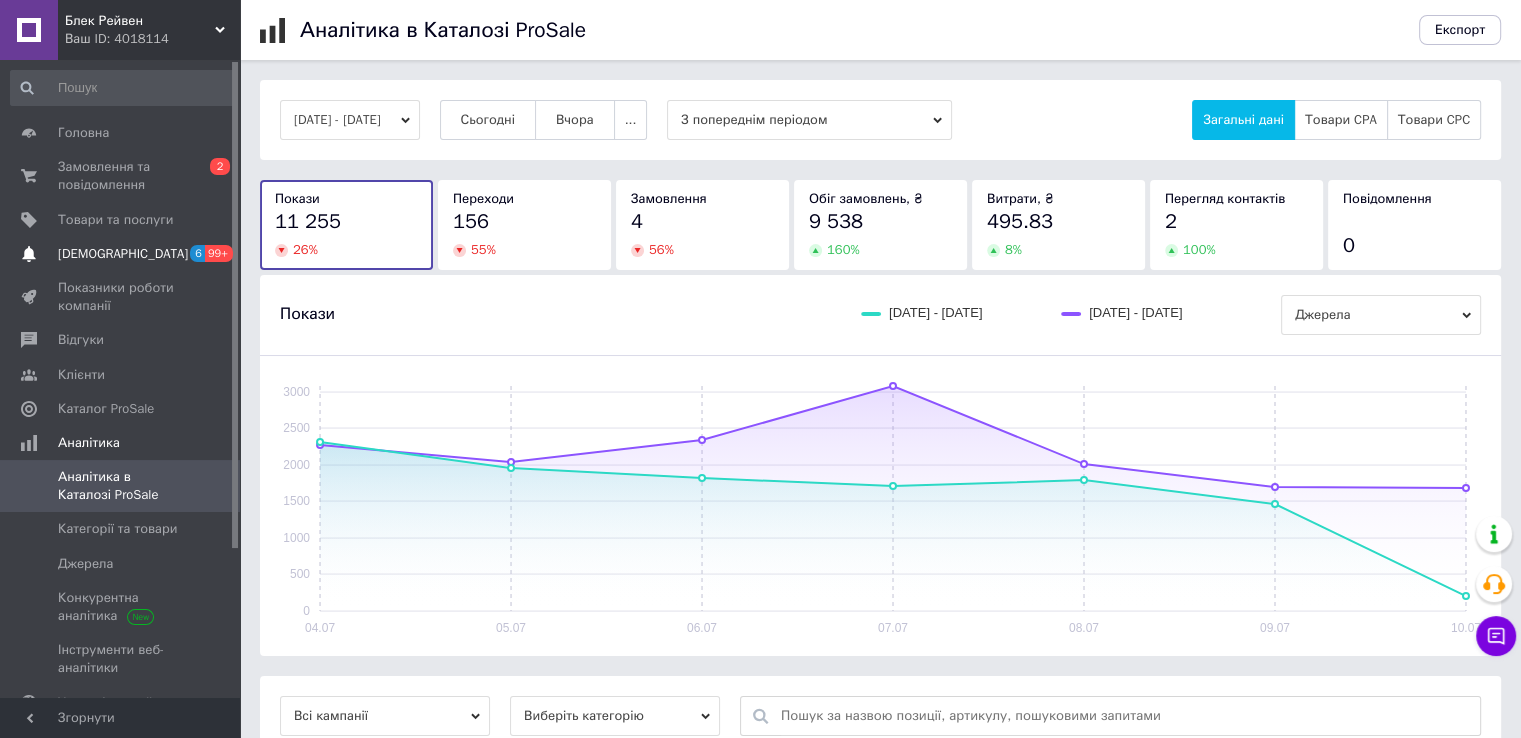 click on "[DEMOGRAPHIC_DATA]" at bounding box center [123, 254] 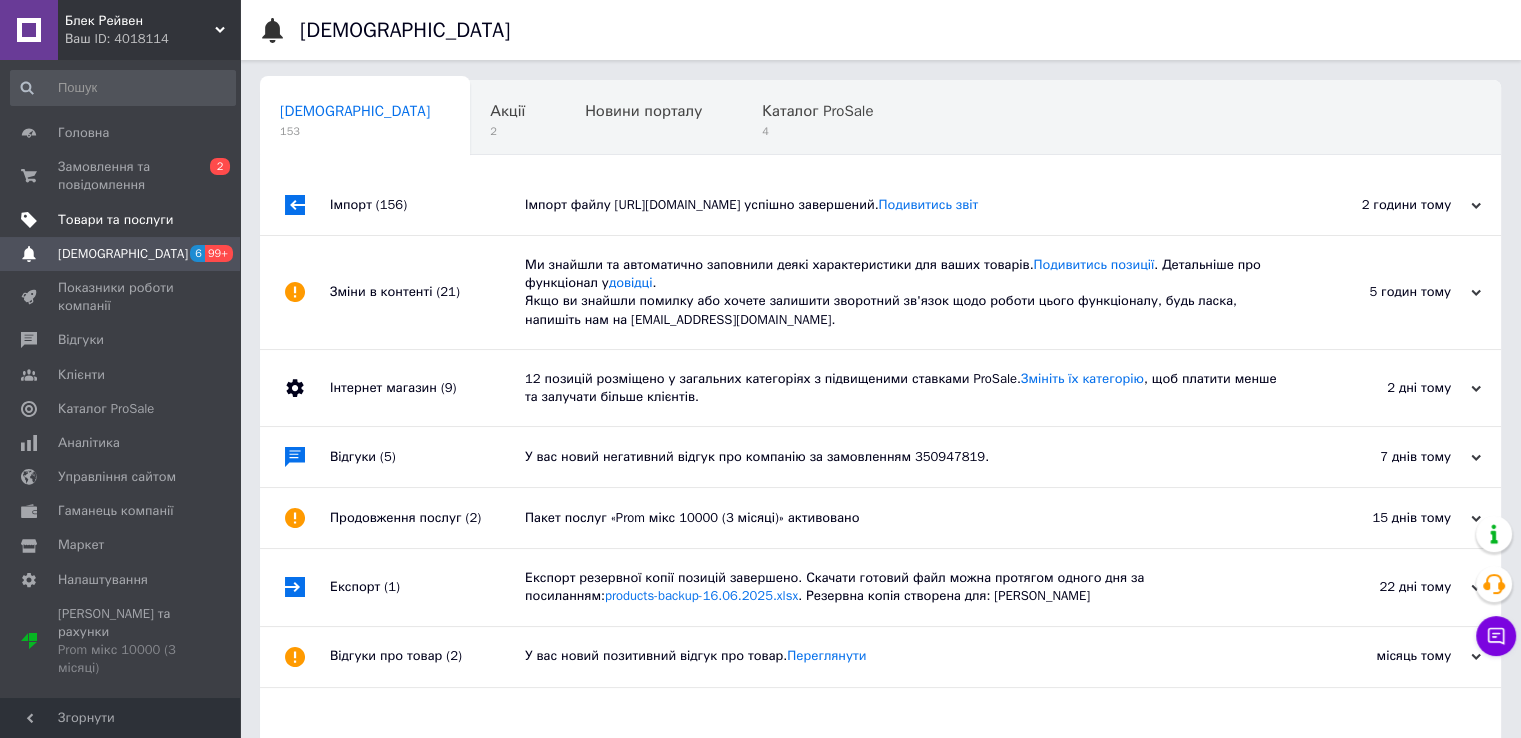 click on "Товари та послуги" at bounding box center [115, 220] 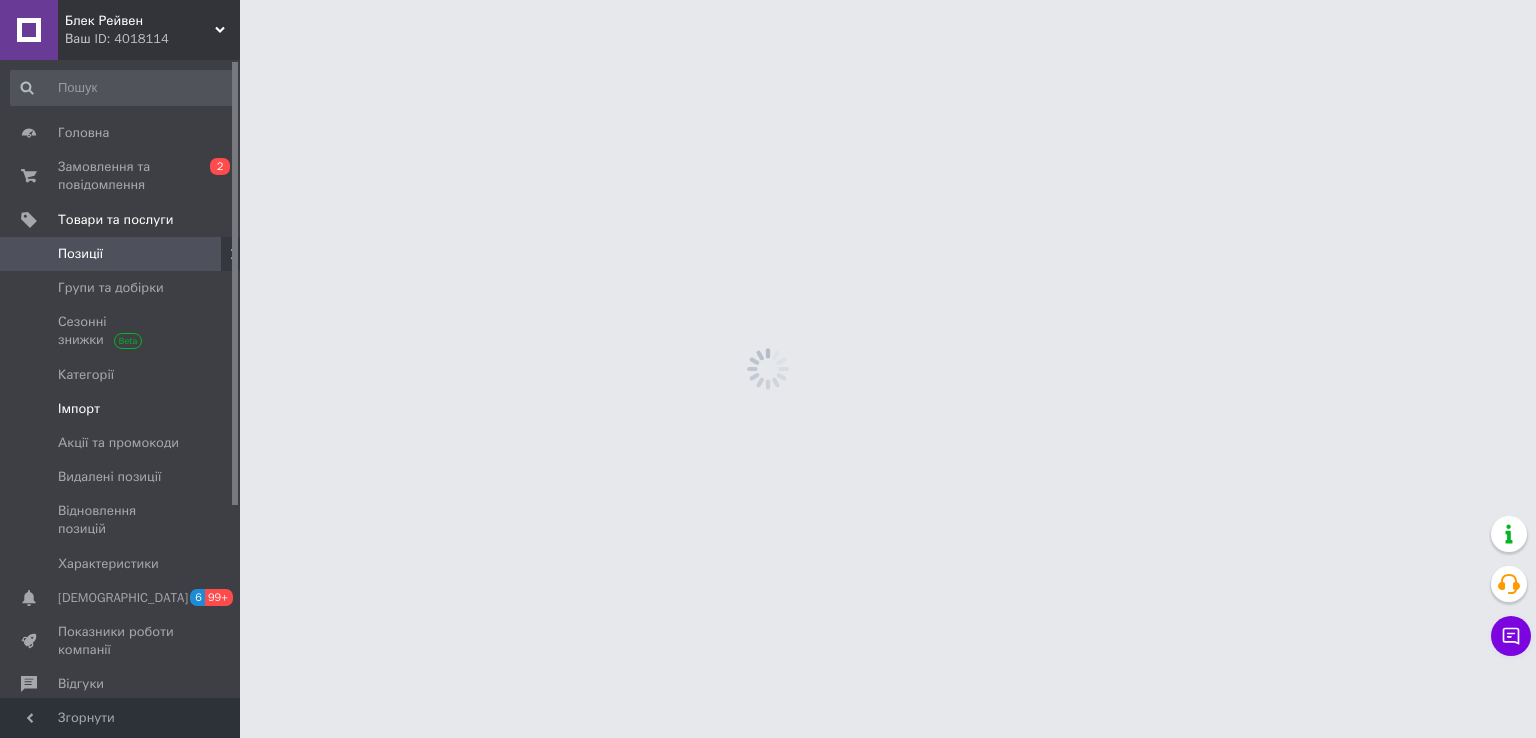 click on "Імпорт" at bounding box center [121, 409] 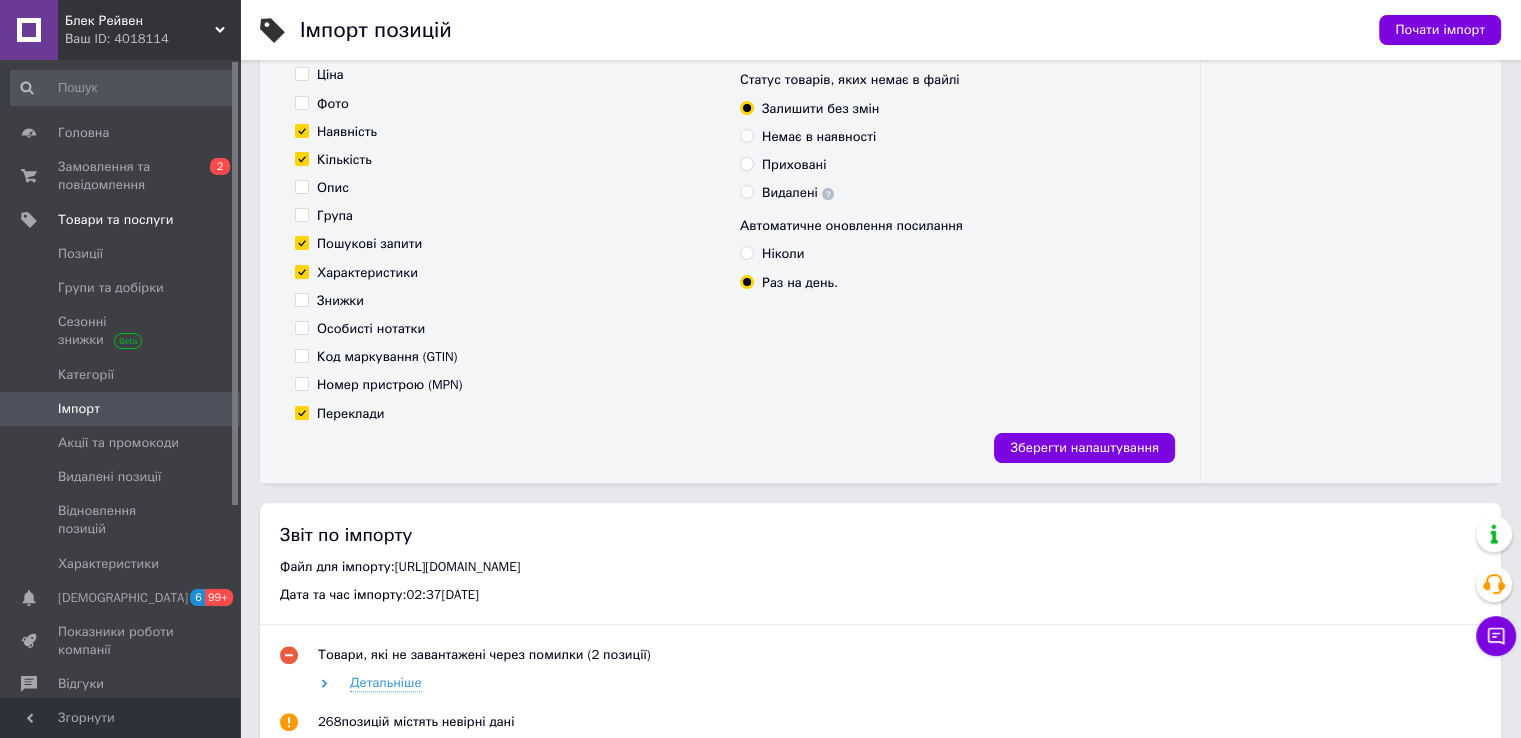 scroll, scrollTop: 0, scrollLeft: 0, axis: both 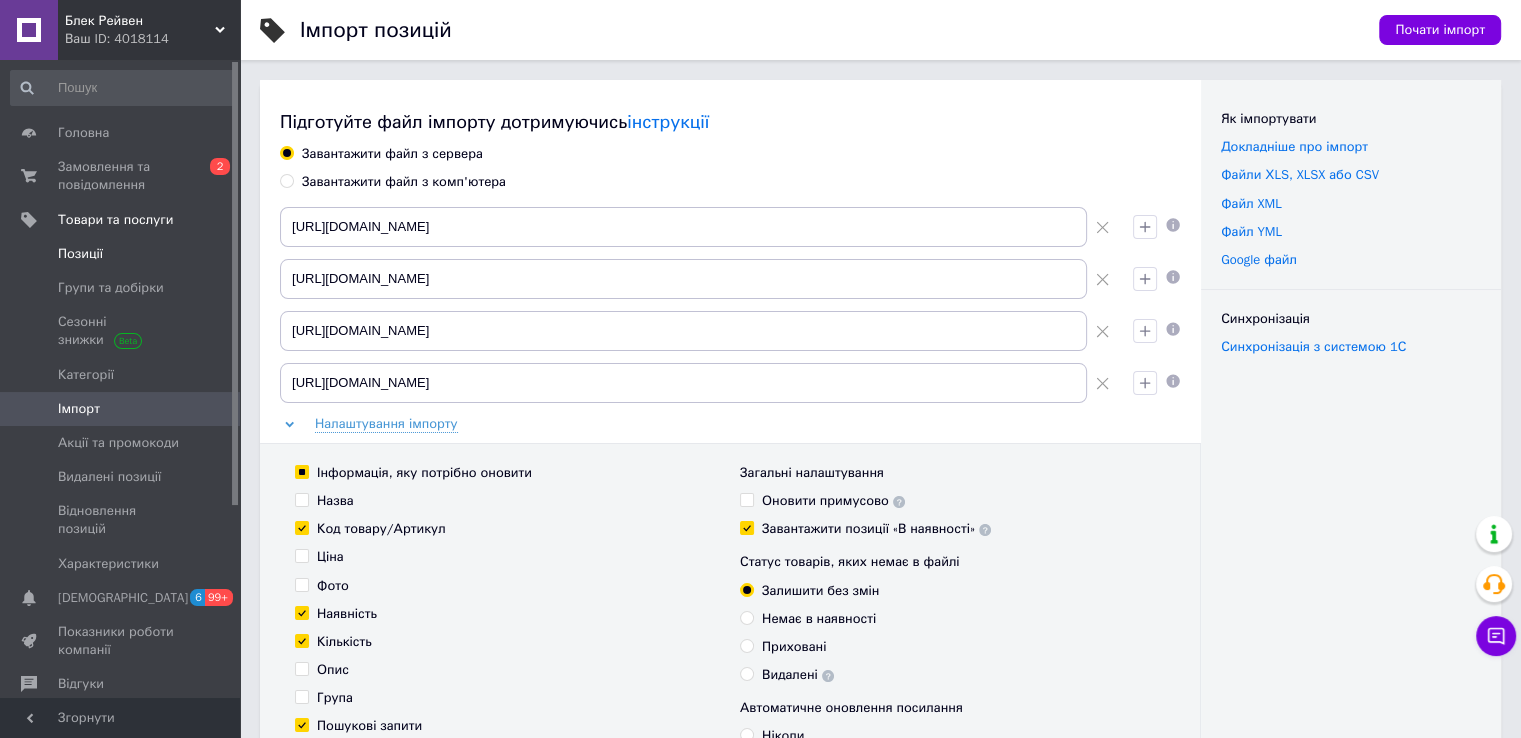 click on "Позиції" at bounding box center [121, 254] 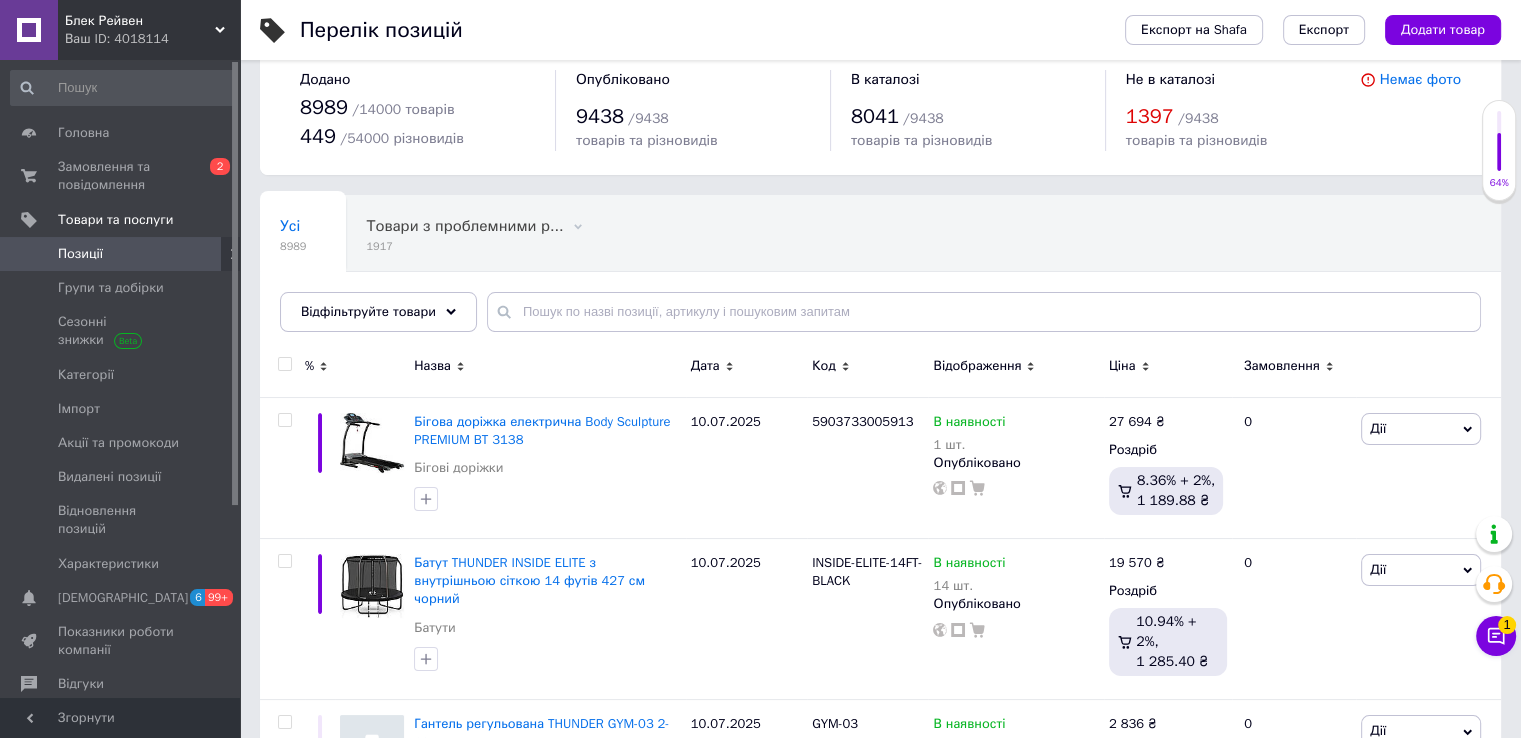 scroll, scrollTop: 0, scrollLeft: 0, axis: both 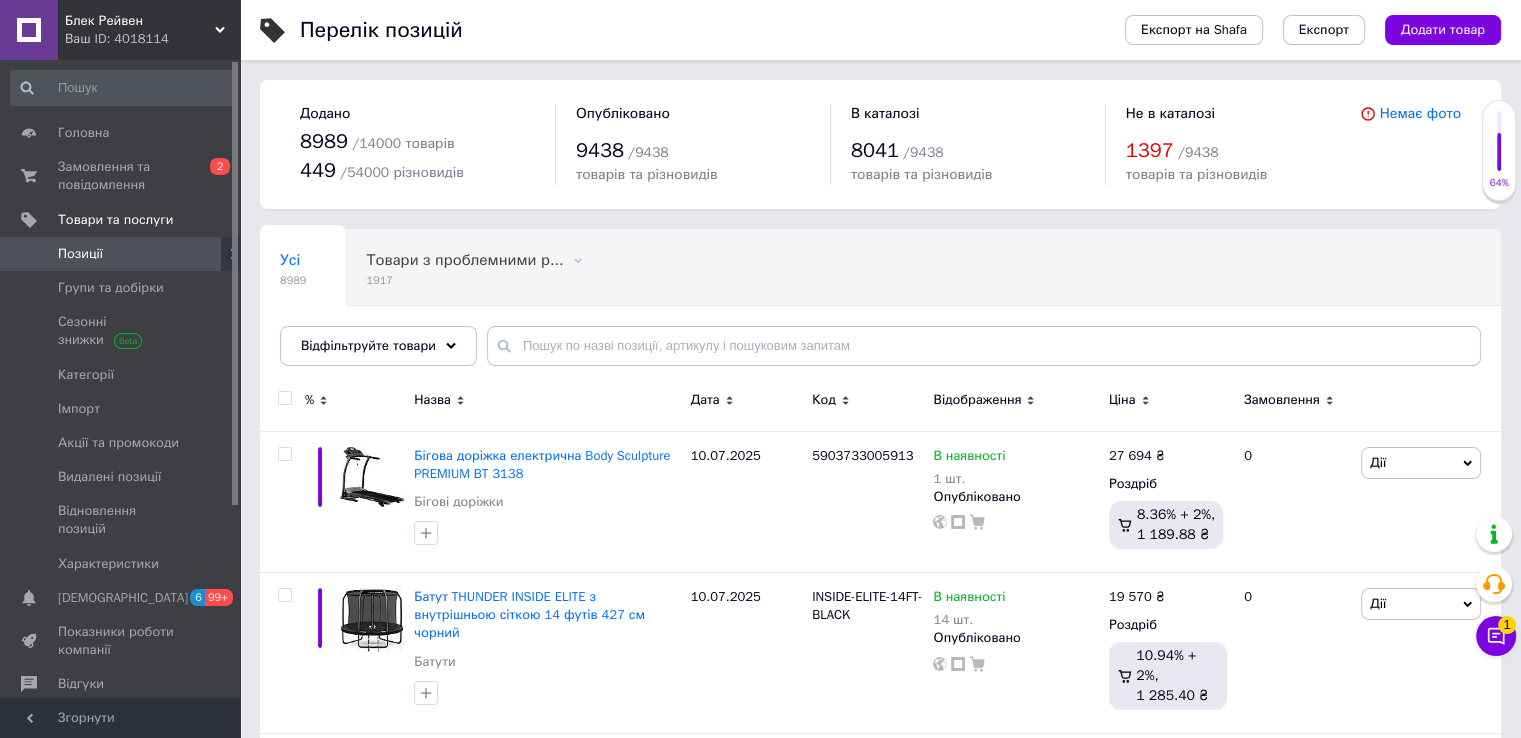 click on "1397" at bounding box center (1150, 150) 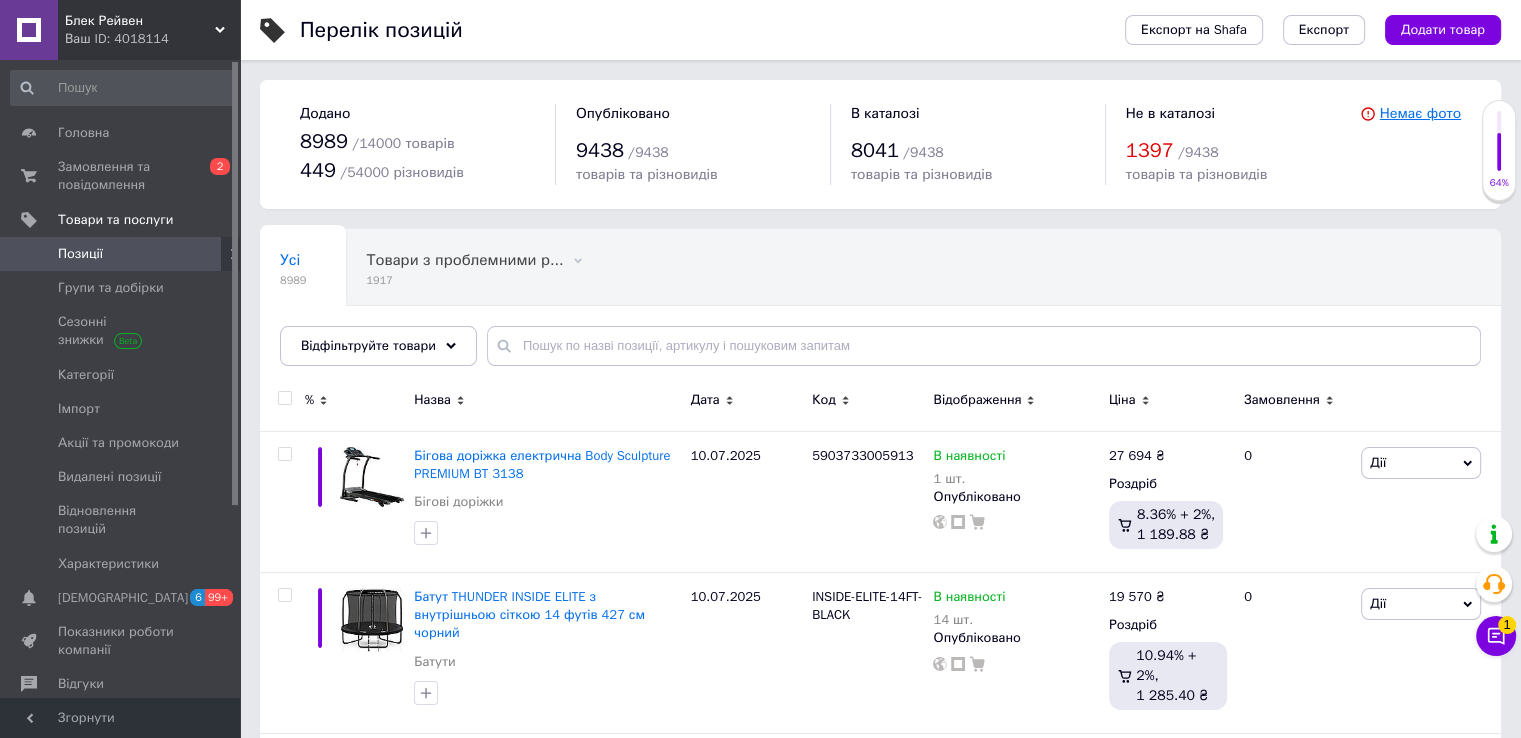 click on "Немає фото" at bounding box center [1420, 113] 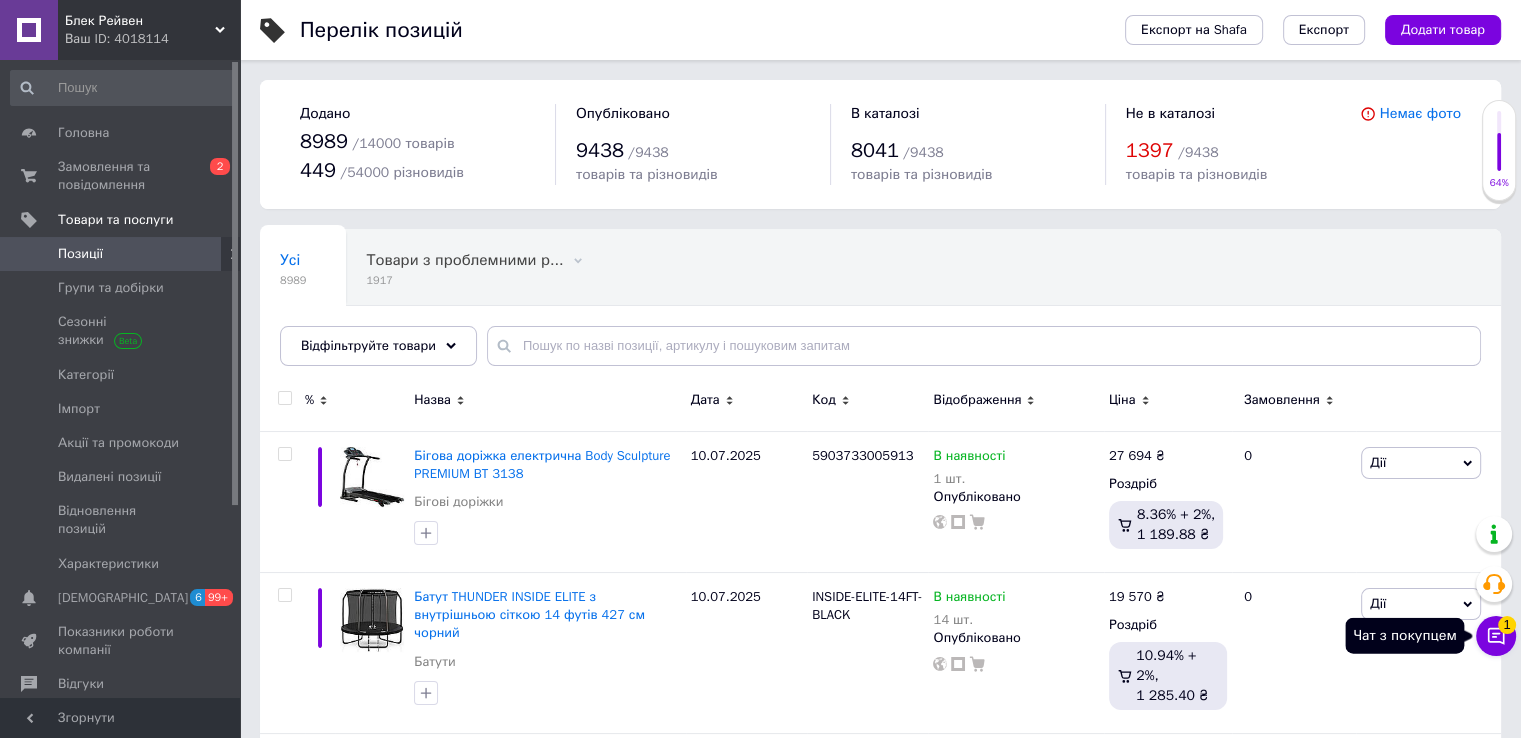 click 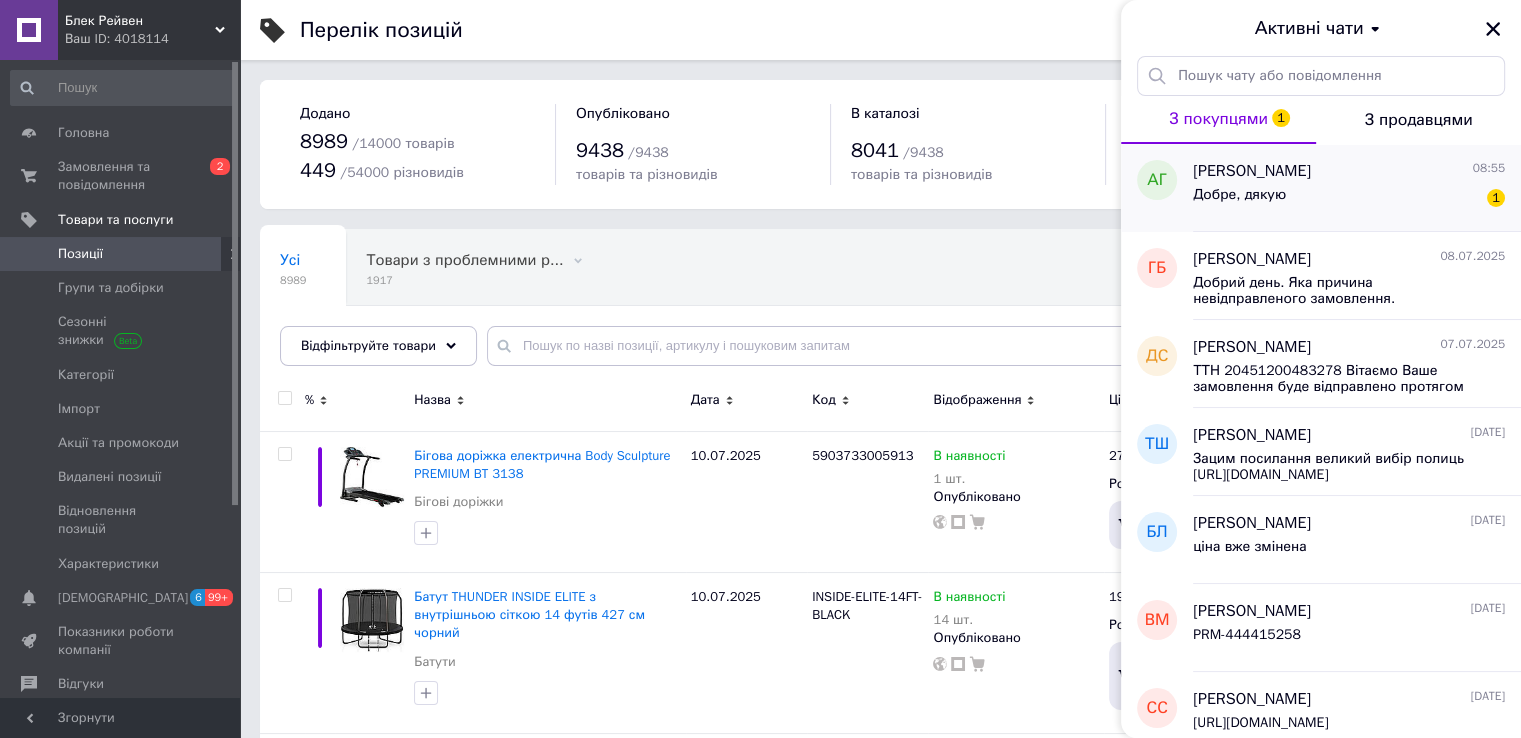 click on "Добре, дякую 1" at bounding box center (1349, 199) 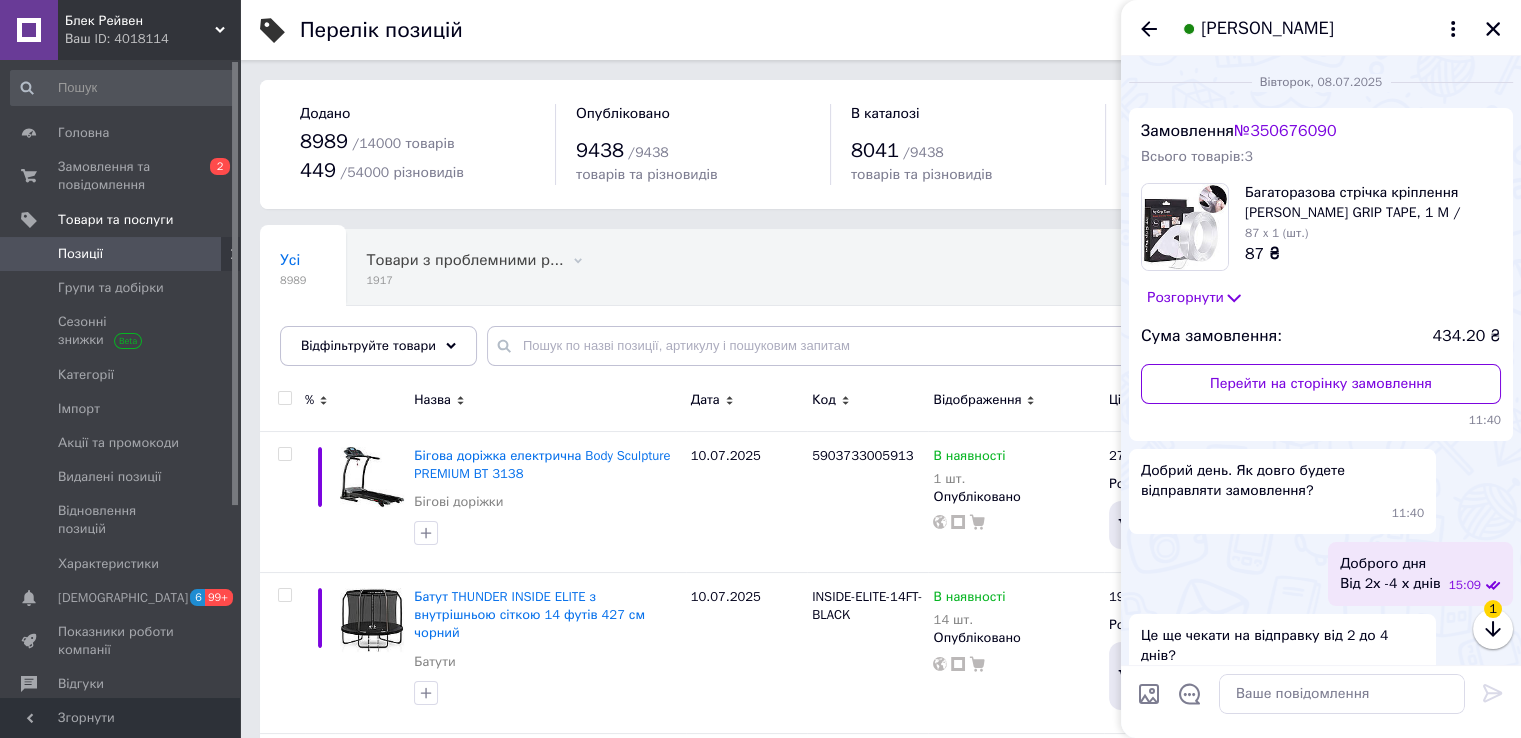scroll, scrollTop: 872, scrollLeft: 0, axis: vertical 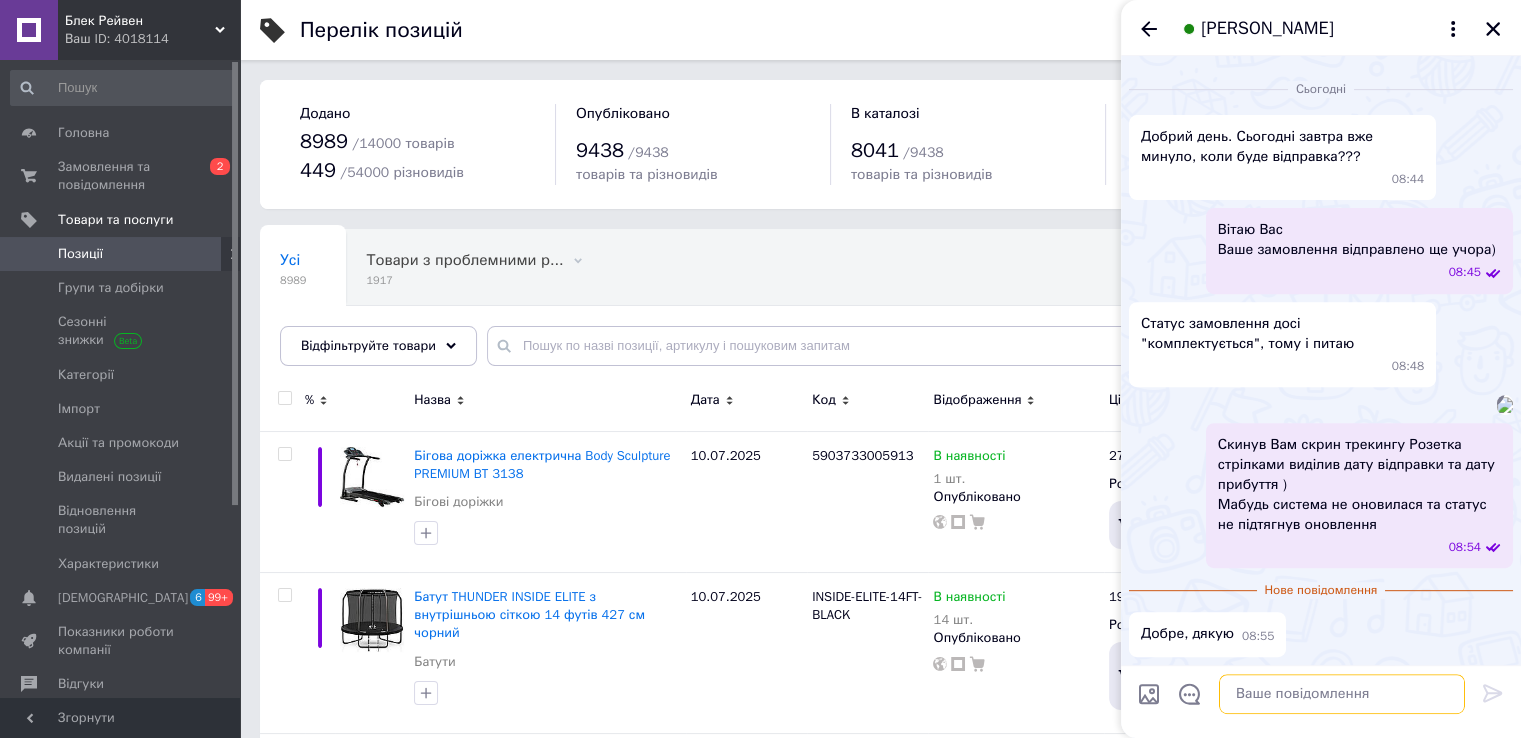 click at bounding box center (1342, 694) 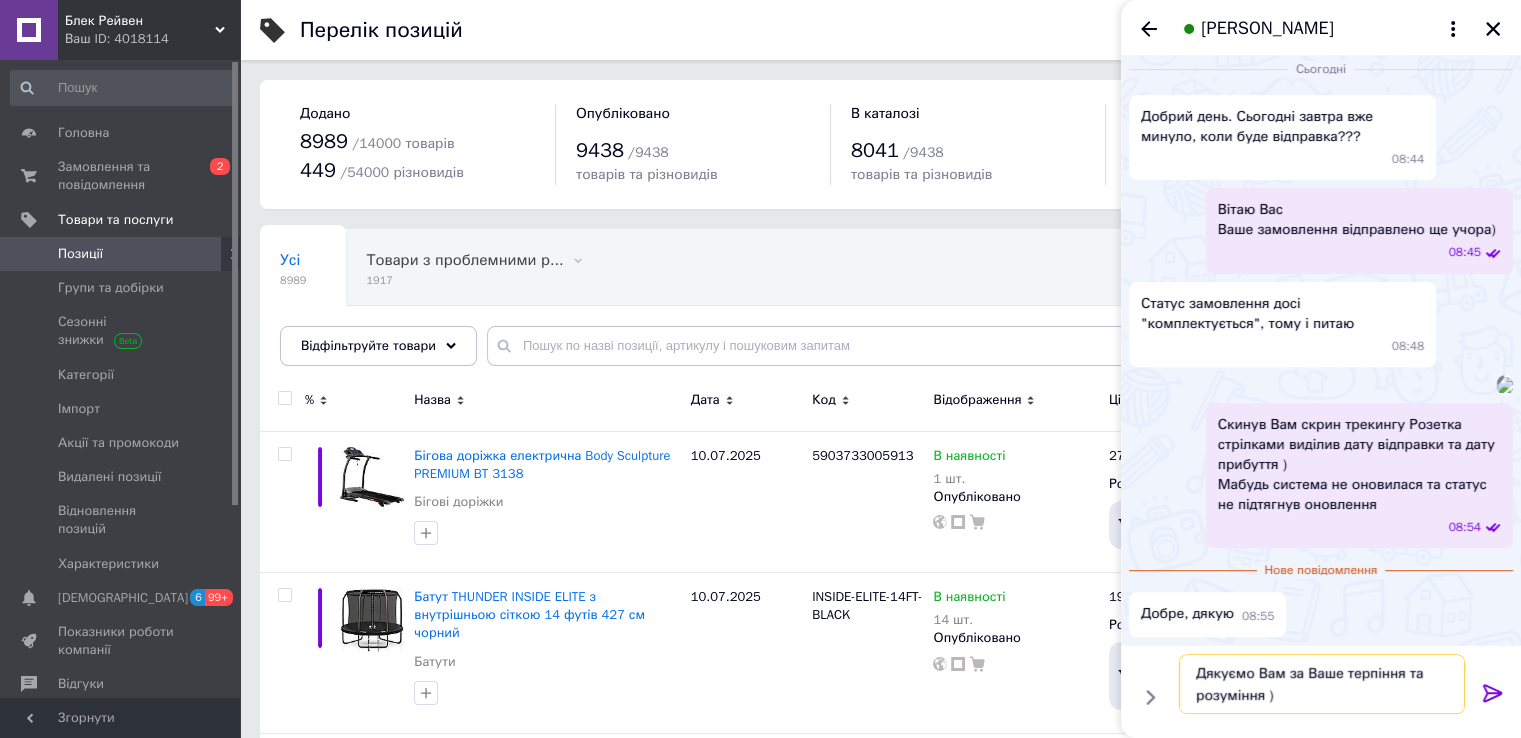 scroll, scrollTop: 13, scrollLeft: 0, axis: vertical 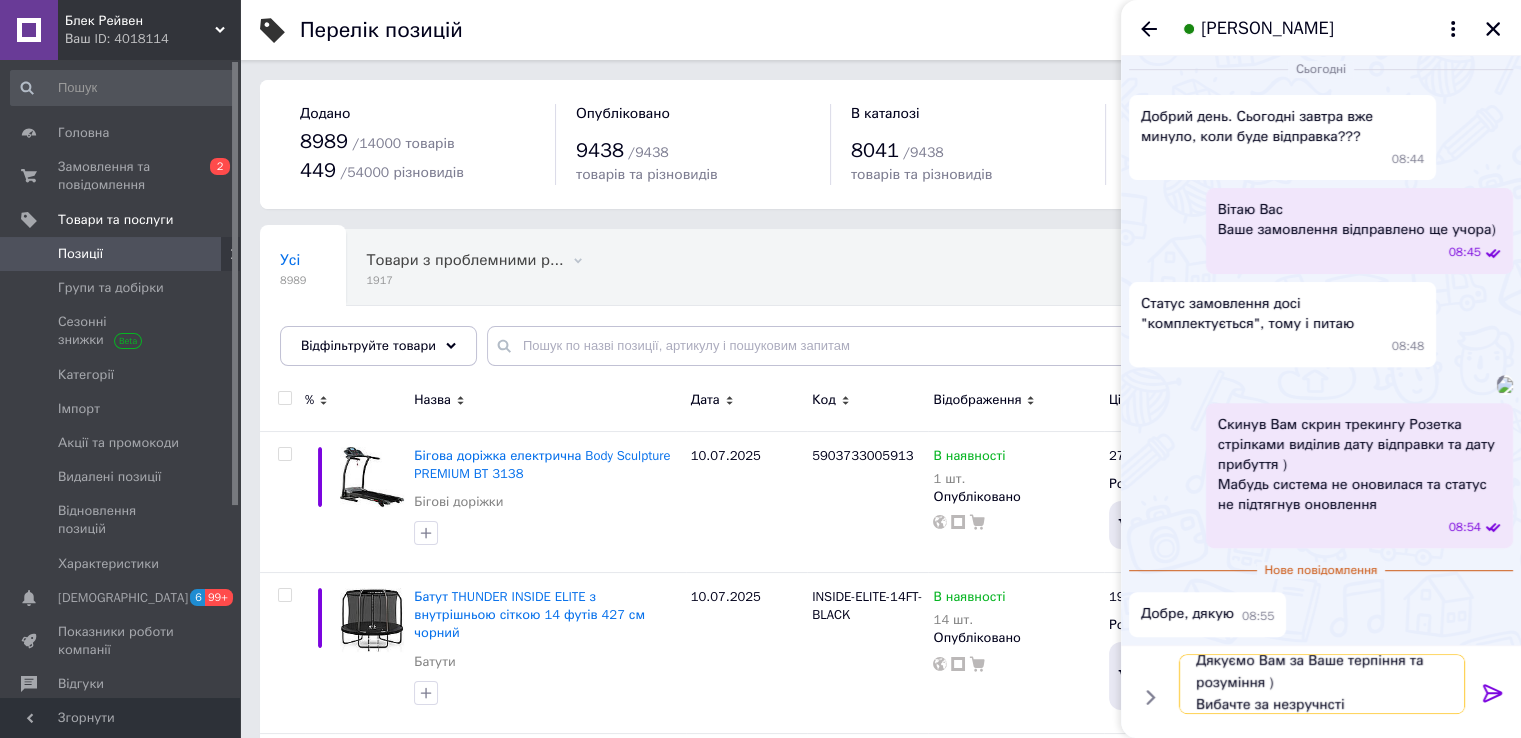 type on "Дякуємо Вам за Ваше терпіння та розуміння )
Вибачте за незручнсті !" 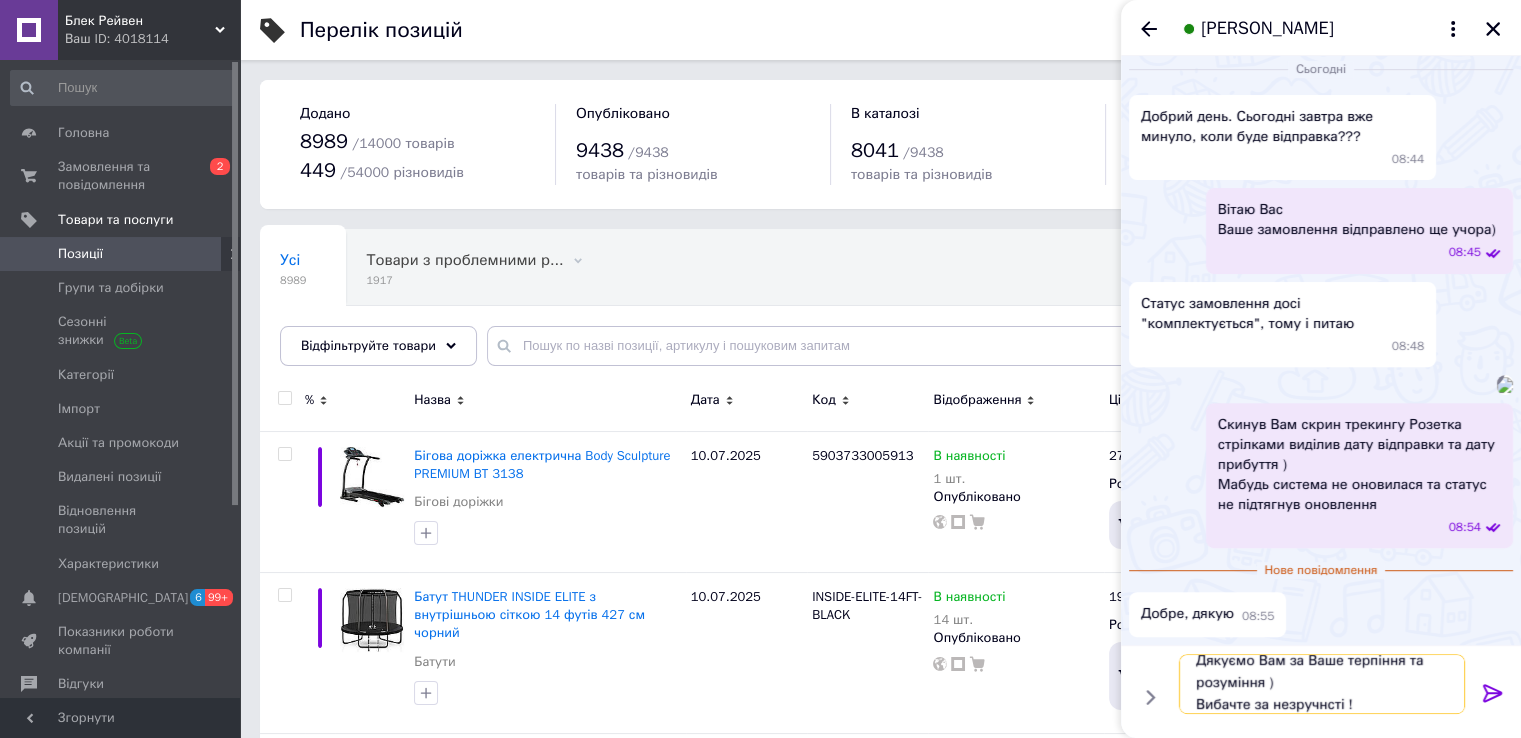 type 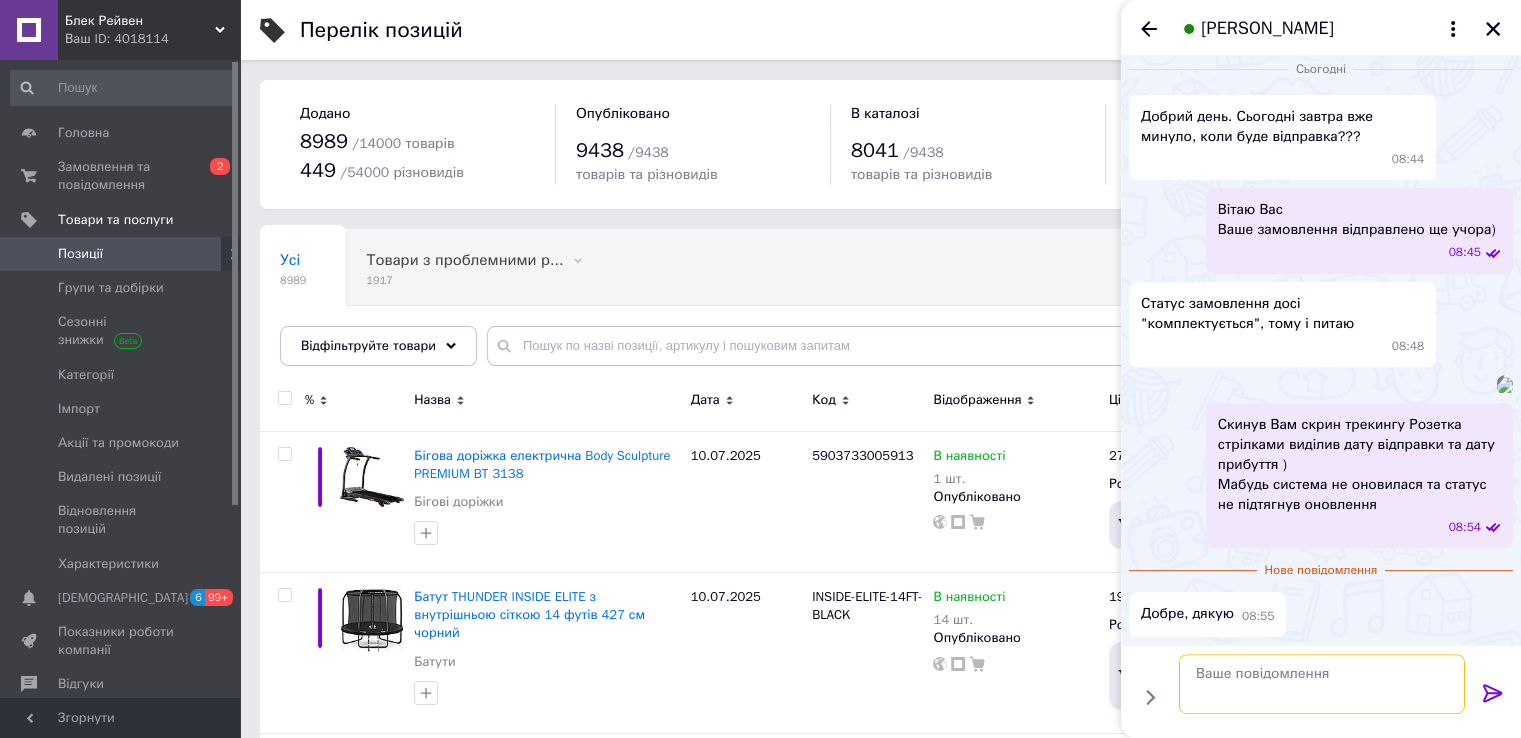 scroll, scrollTop: 0, scrollLeft: 0, axis: both 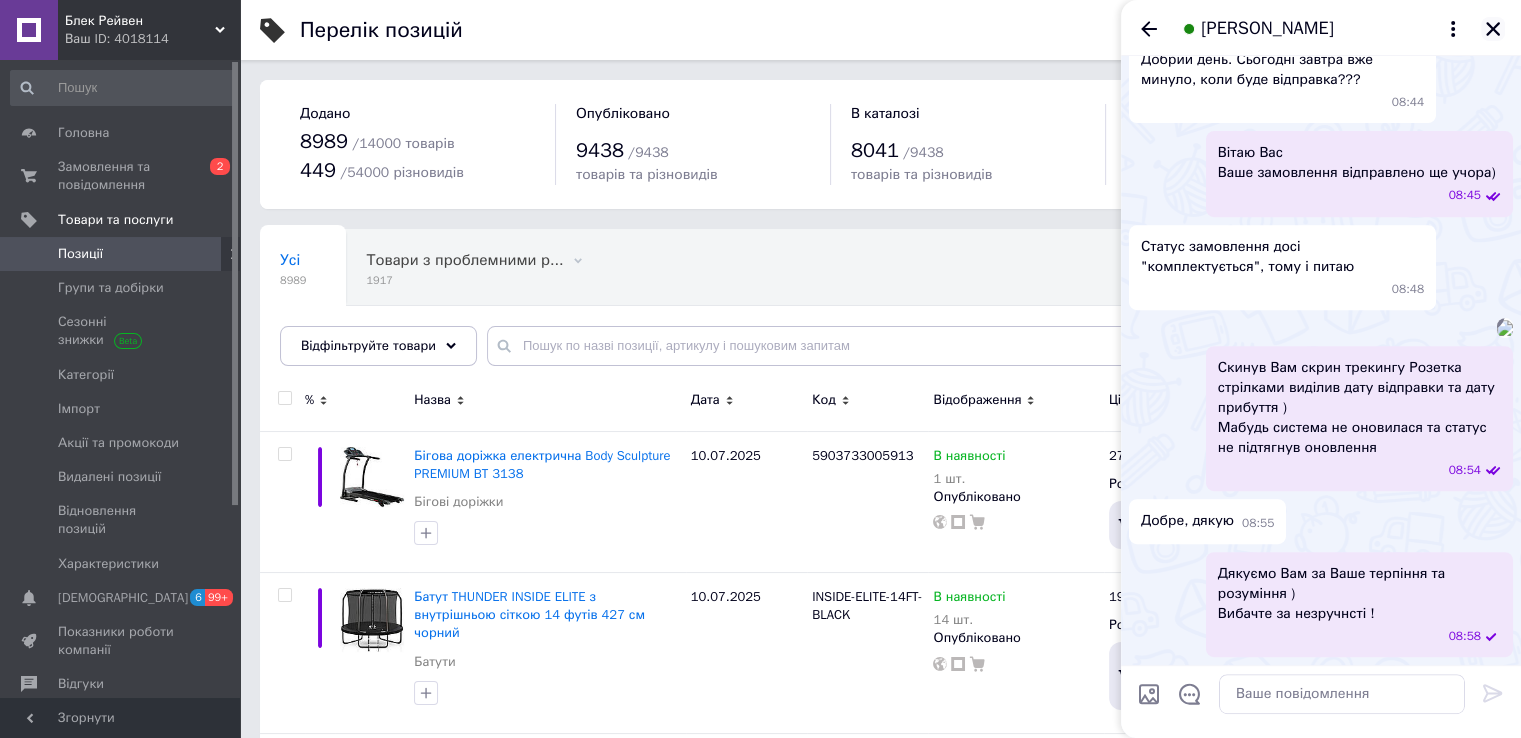 click 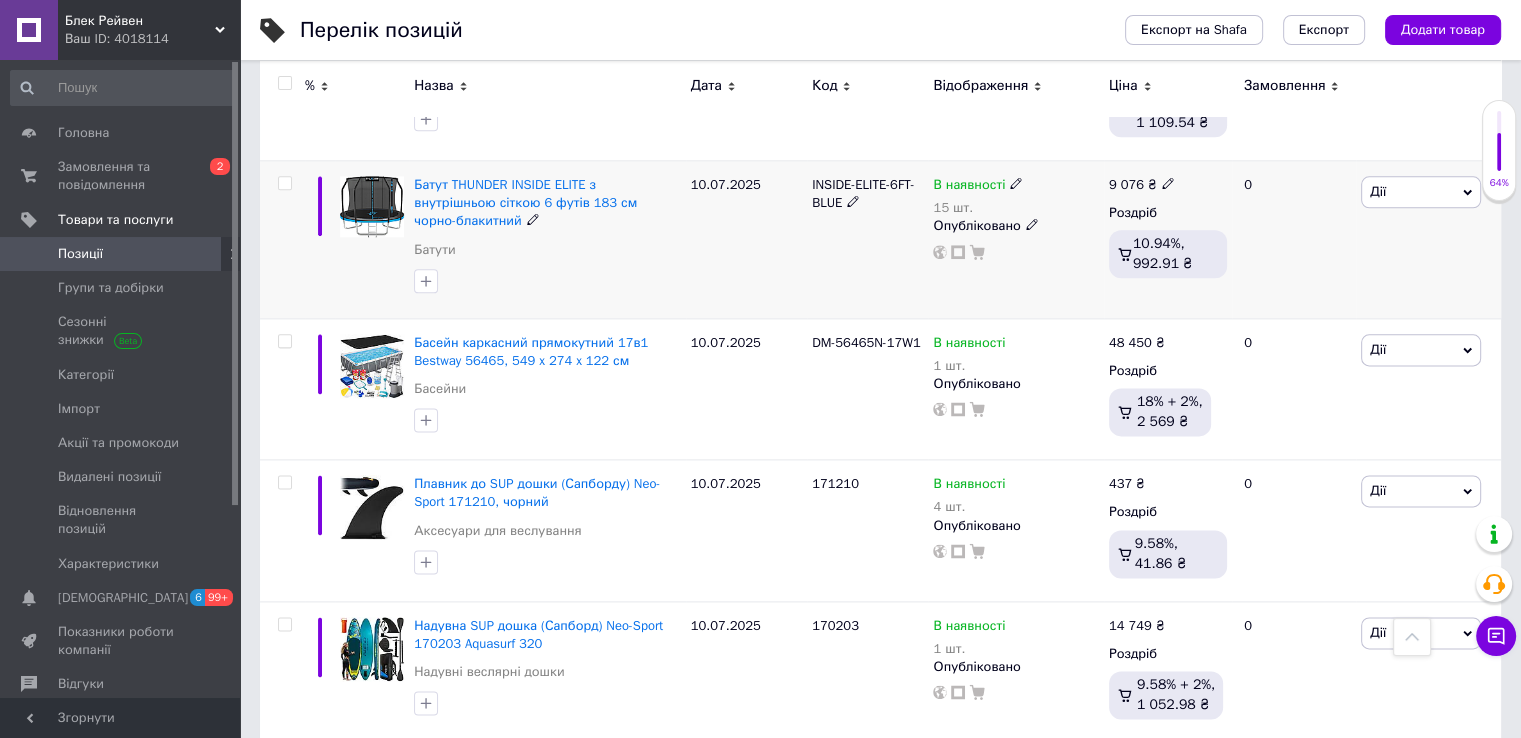 scroll, scrollTop: 2700, scrollLeft: 0, axis: vertical 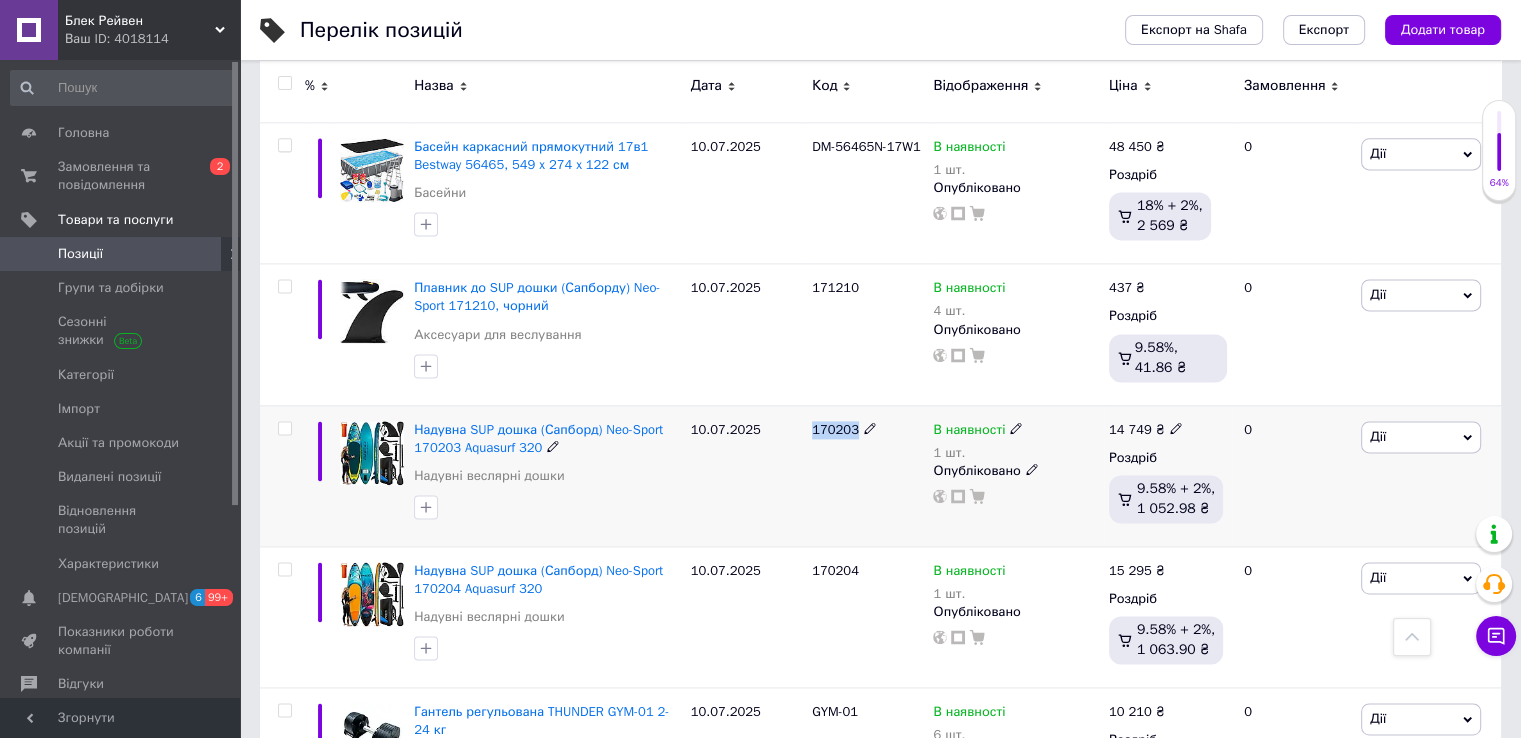 drag, startPoint x: 811, startPoint y: 393, endPoint x: 852, endPoint y: 391, distance: 41.04875 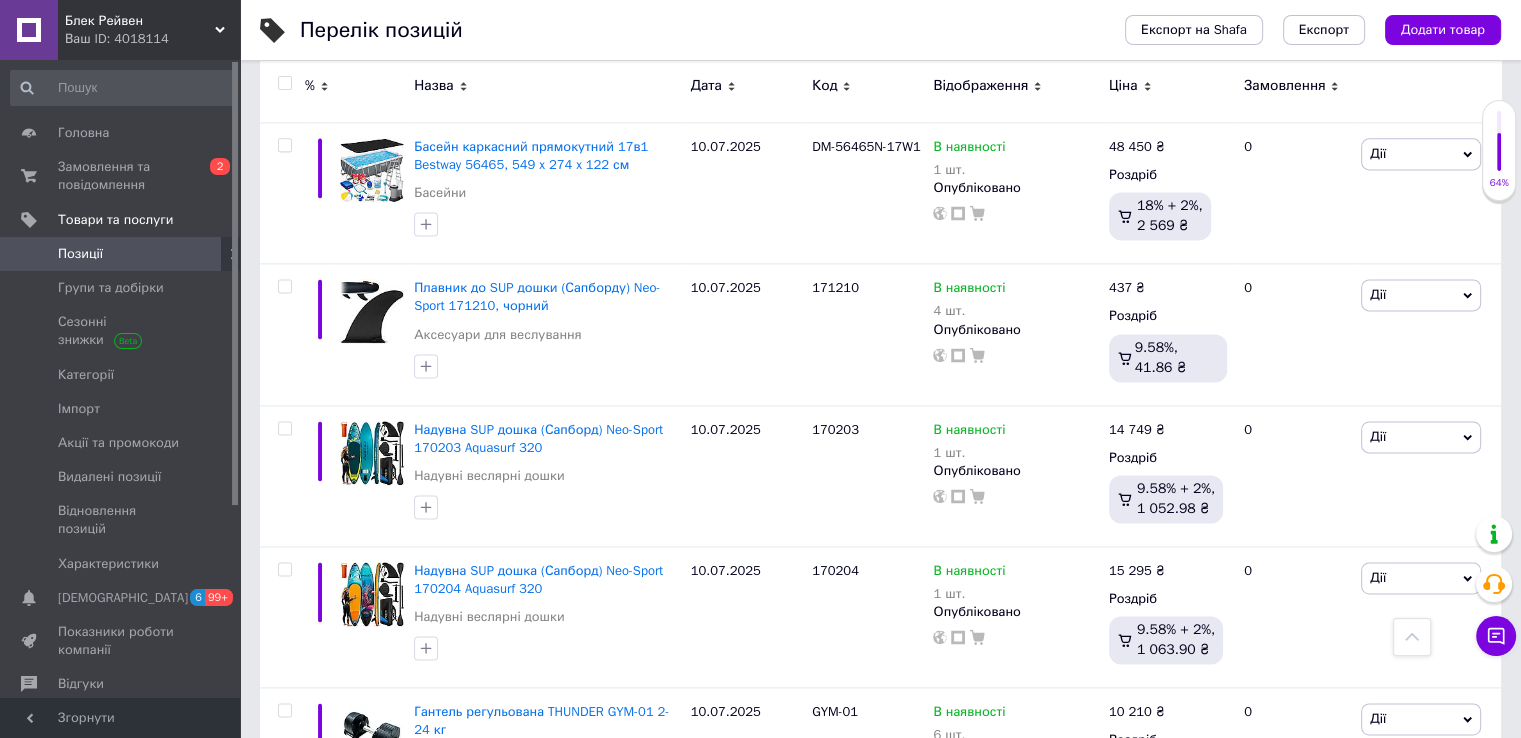 click 